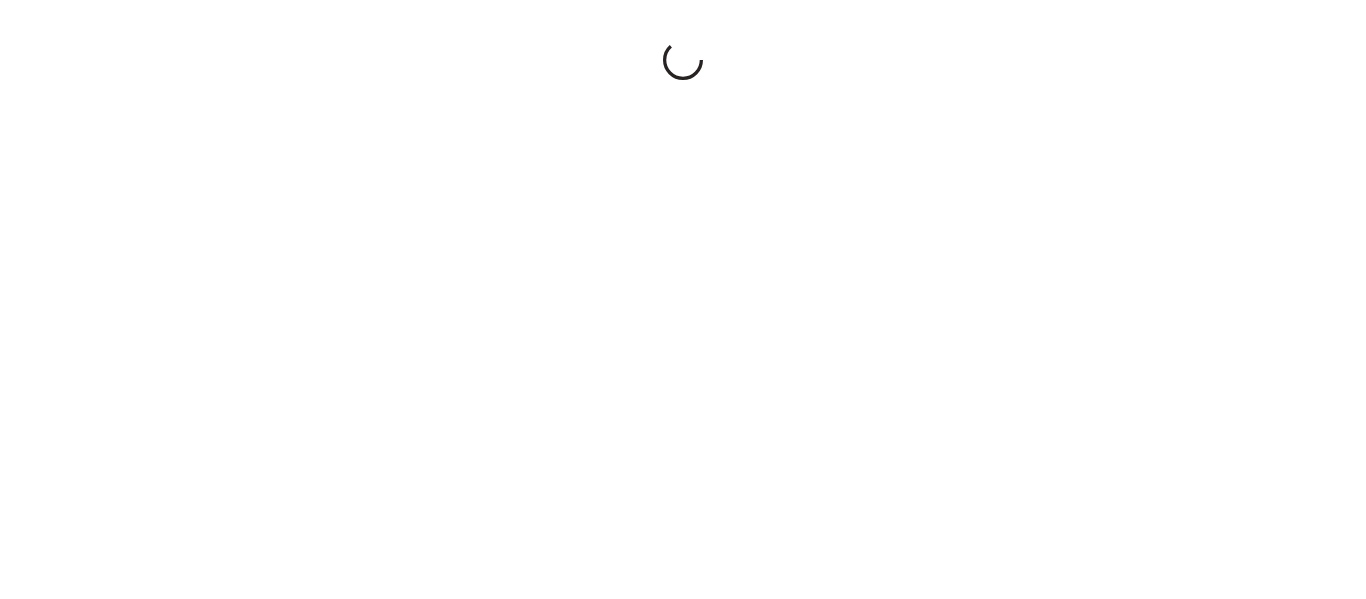scroll, scrollTop: 0, scrollLeft: 0, axis: both 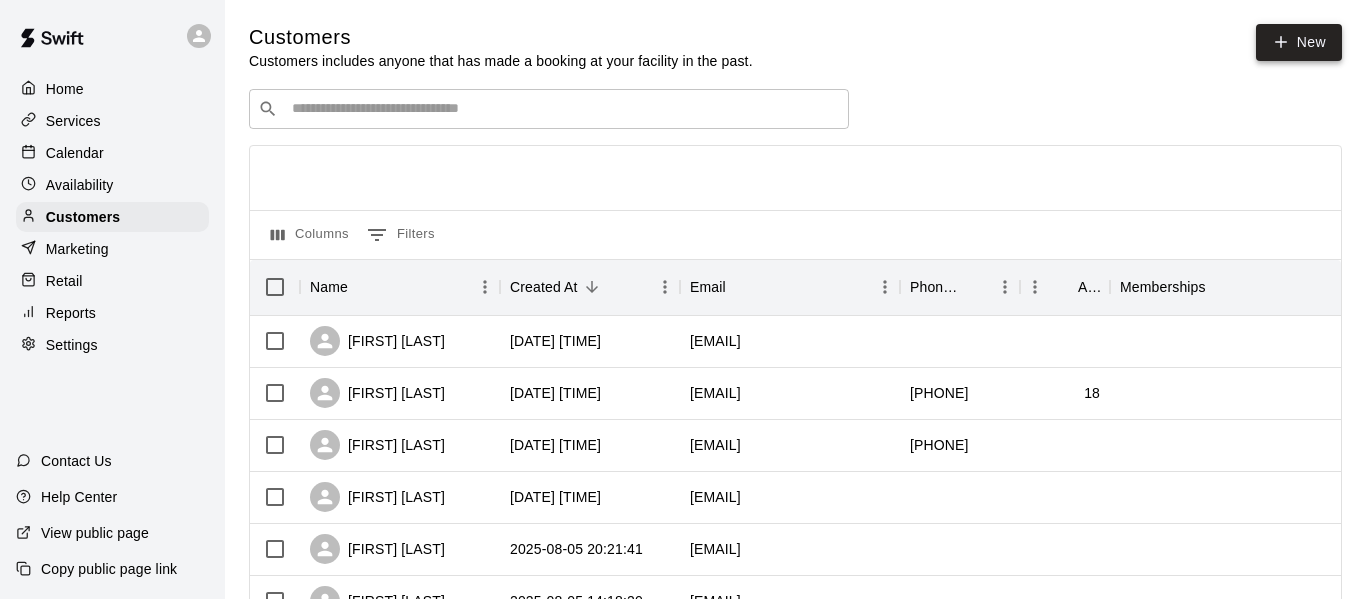 click on "New" at bounding box center (1299, 42) 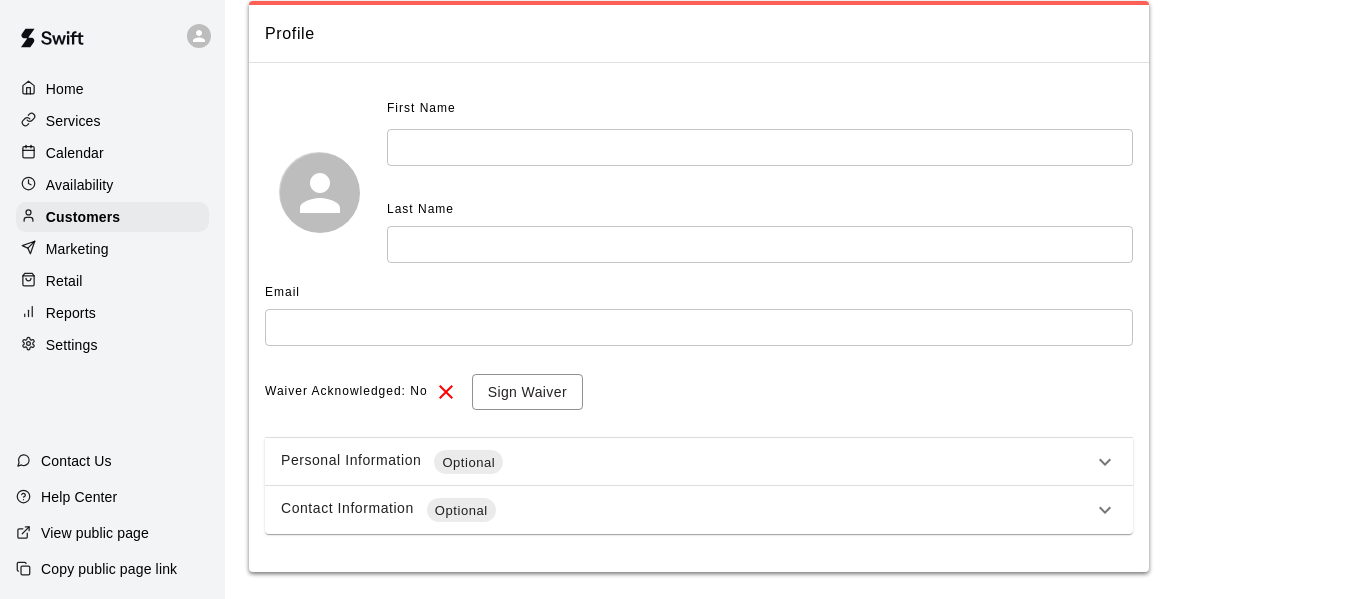scroll, scrollTop: 111, scrollLeft: 0, axis: vertical 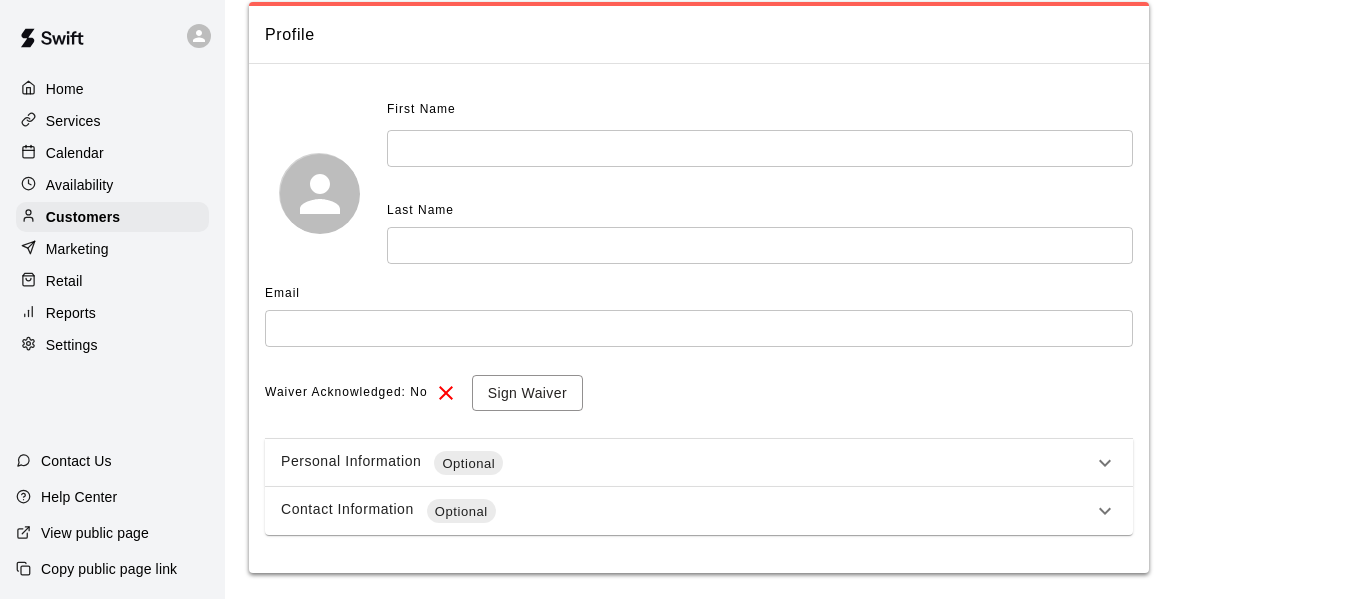 click at bounding box center [760, 148] 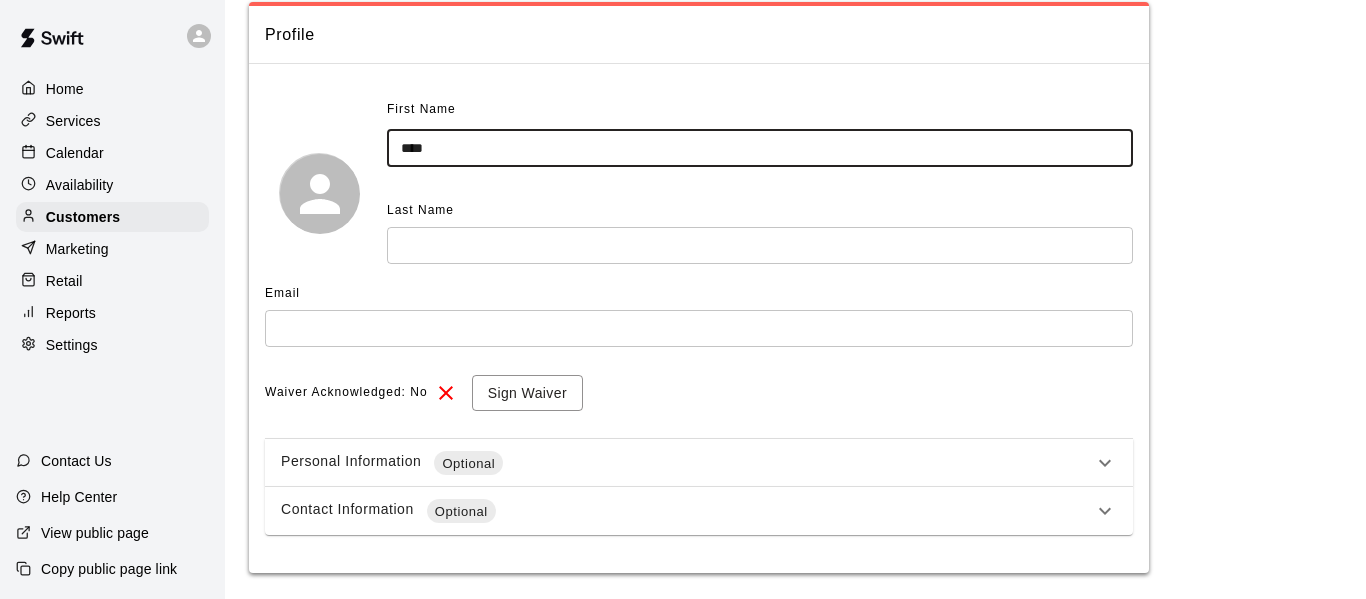 type on "****" 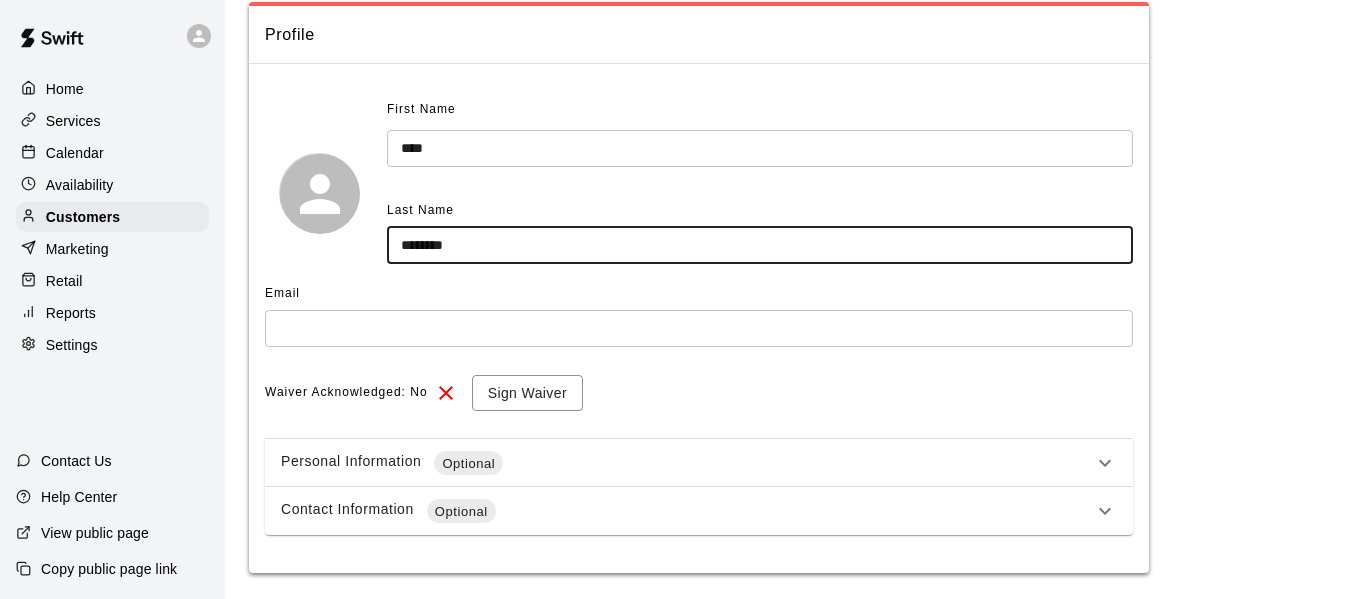 type on "********" 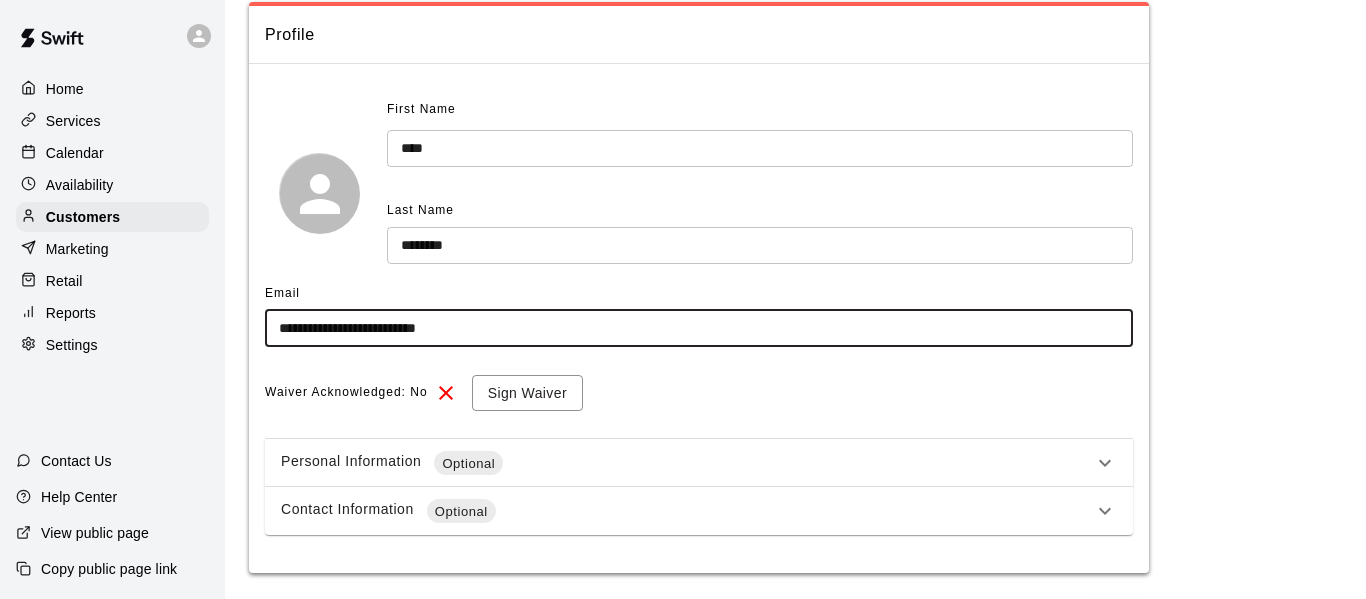 type on "**********" 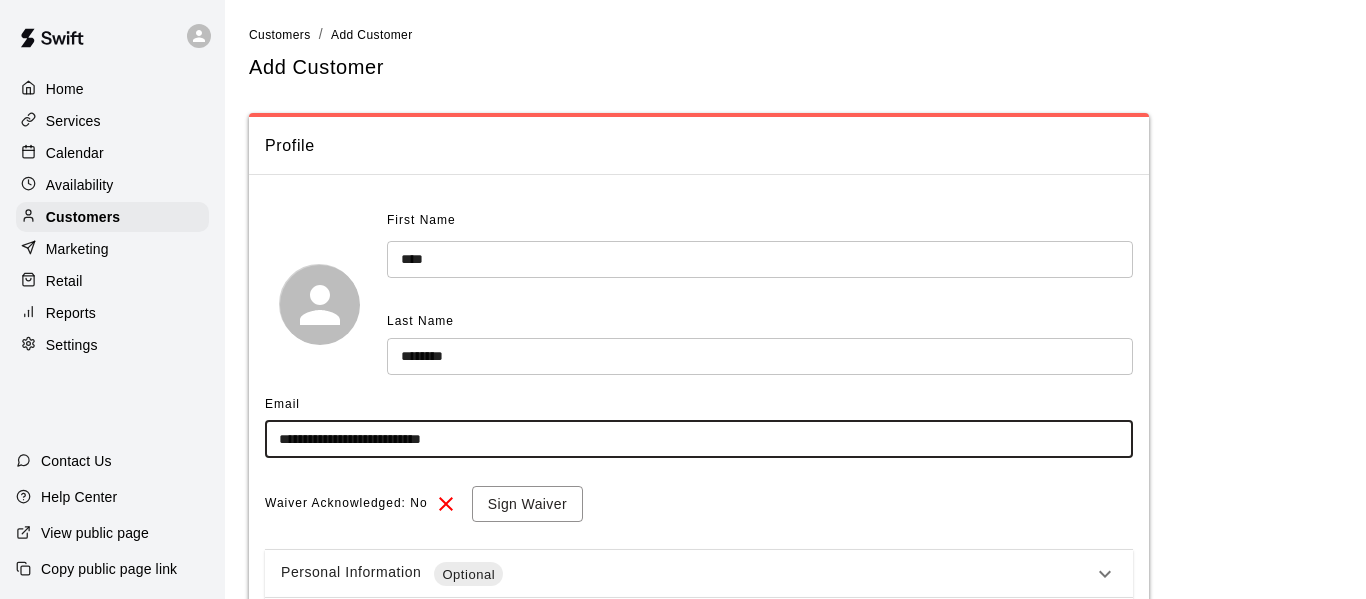 scroll, scrollTop: 166, scrollLeft: 0, axis: vertical 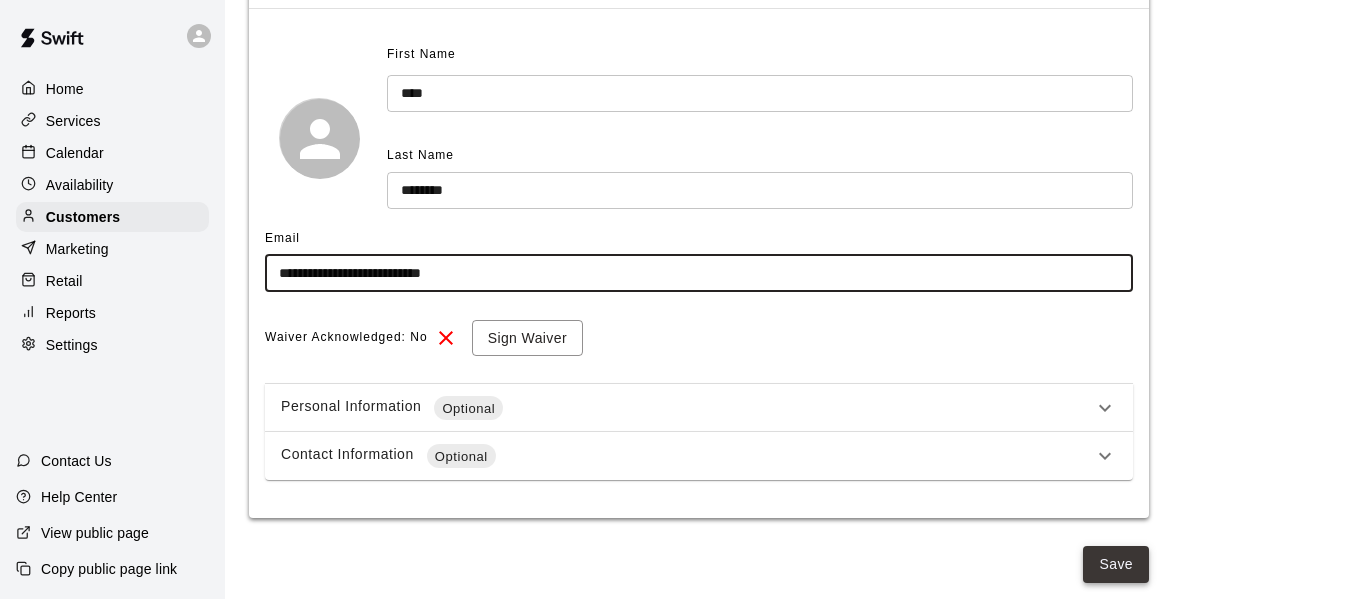 click on "Save" at bounding box center [1116, 564] 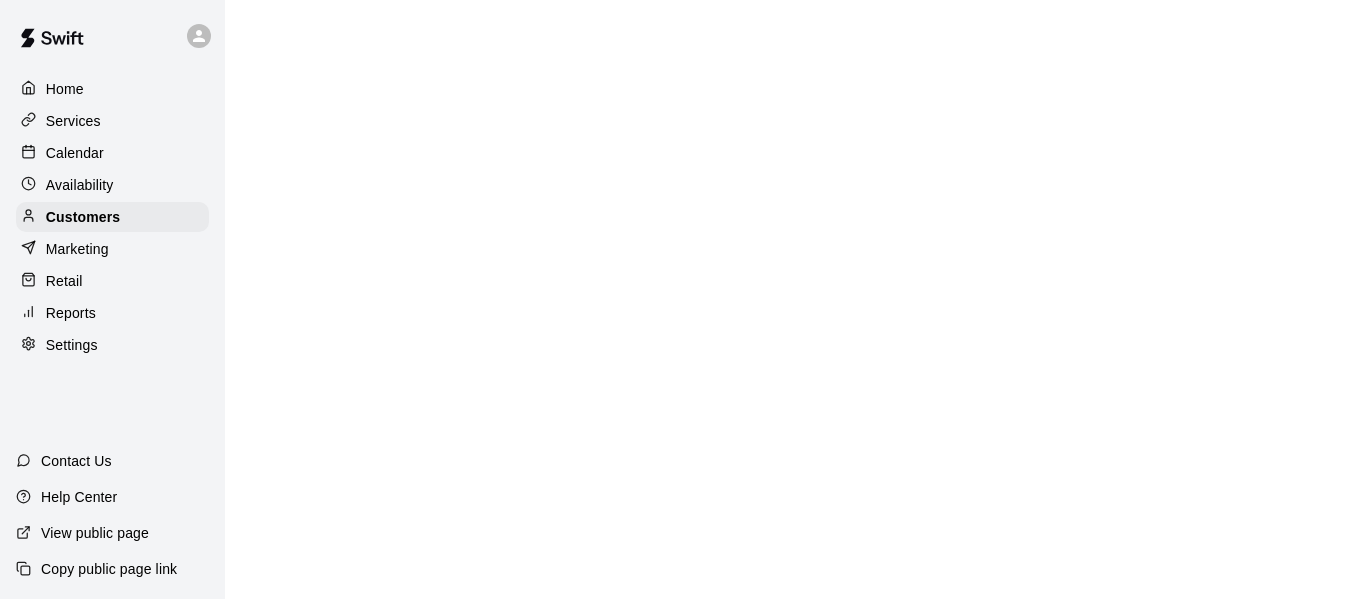 scroll, scrollTop: 0, scrollLeft: 0, axis: both 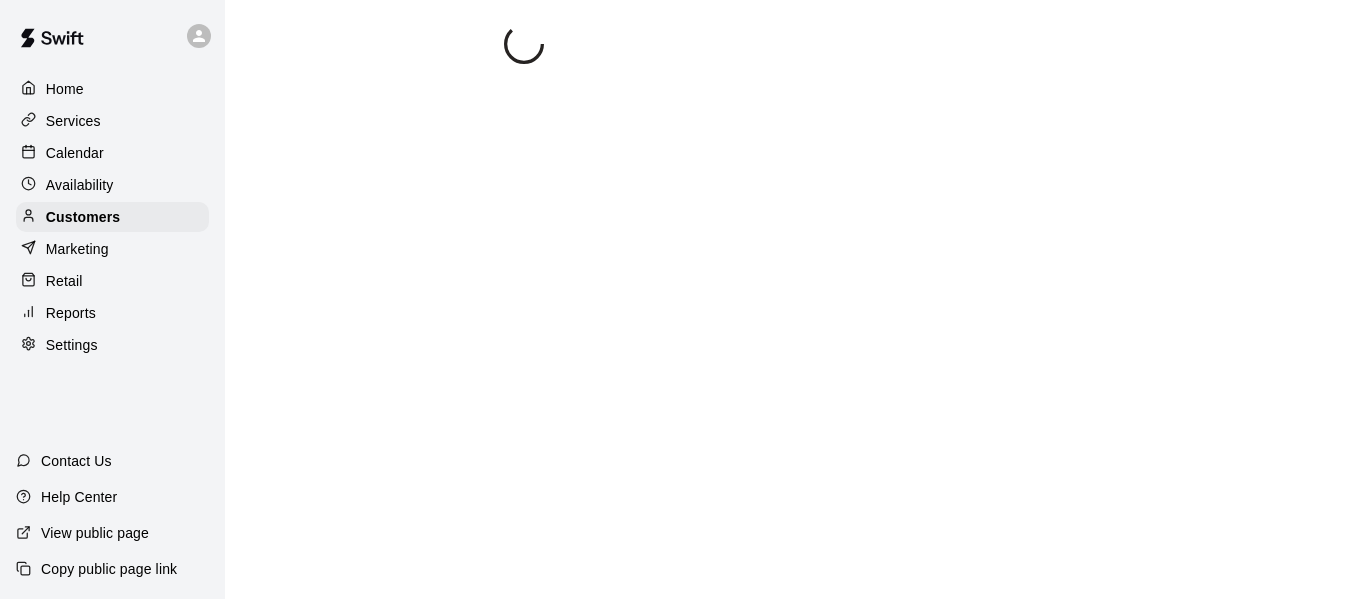select on "**" 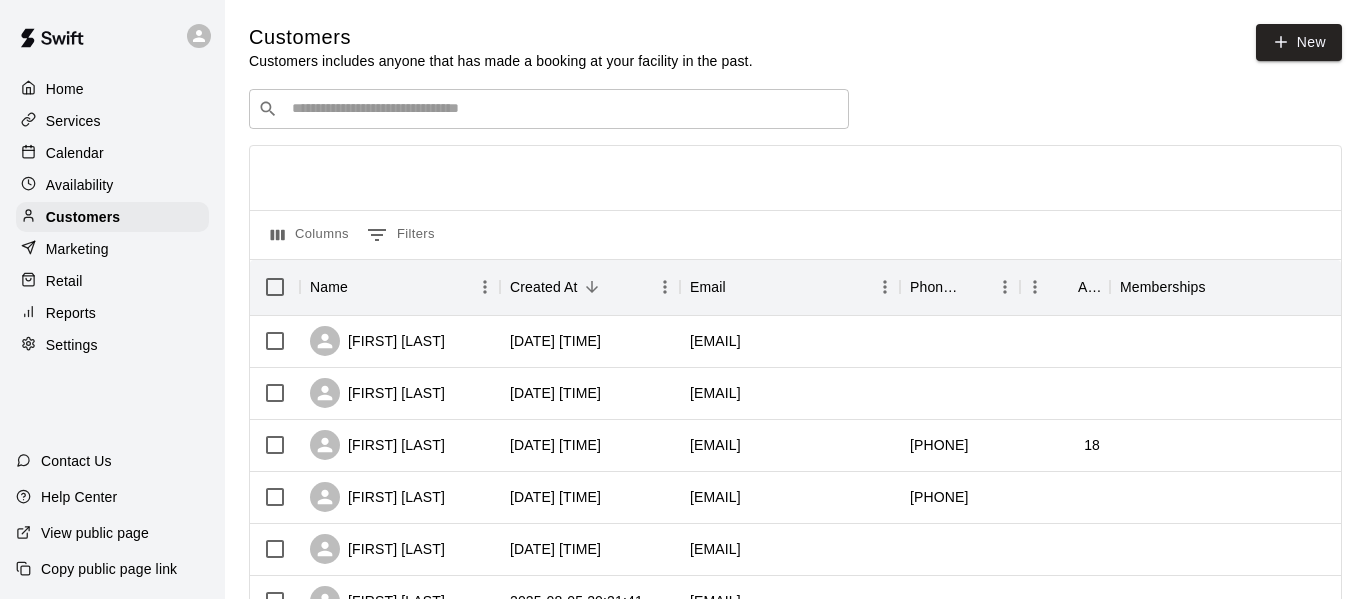 click on "Calendar" at bounding box center (112, 153) 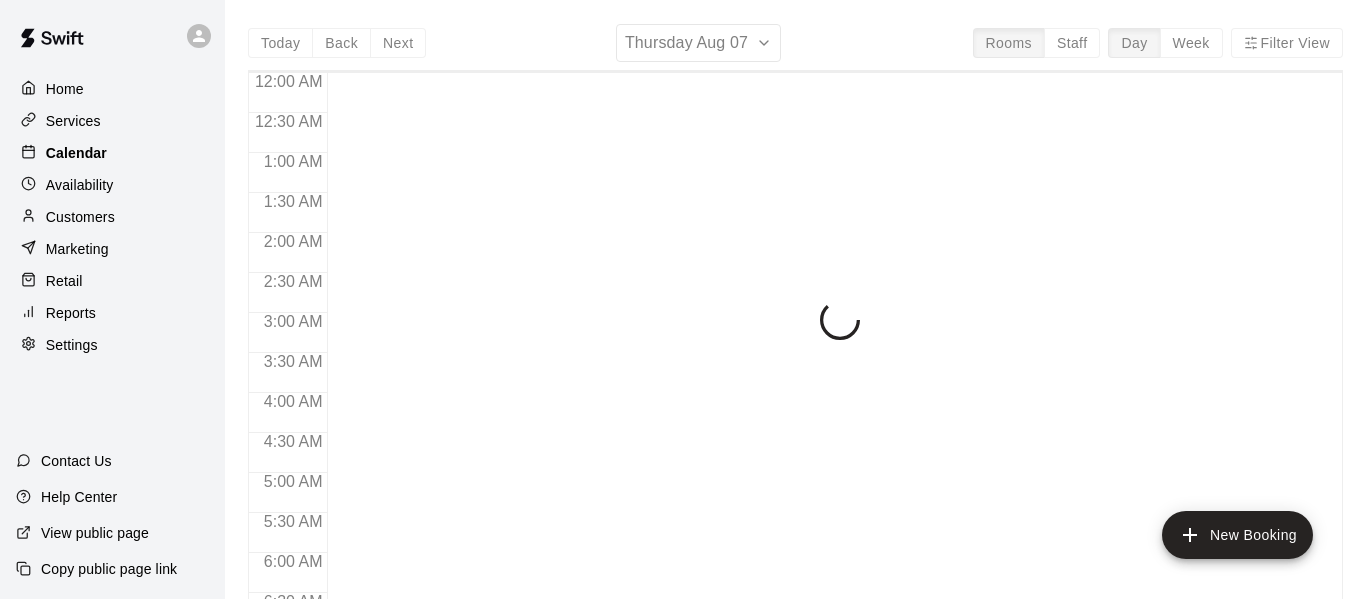 scroll, scrollTop: 1107, scrollLeft: 0, axis: vertical 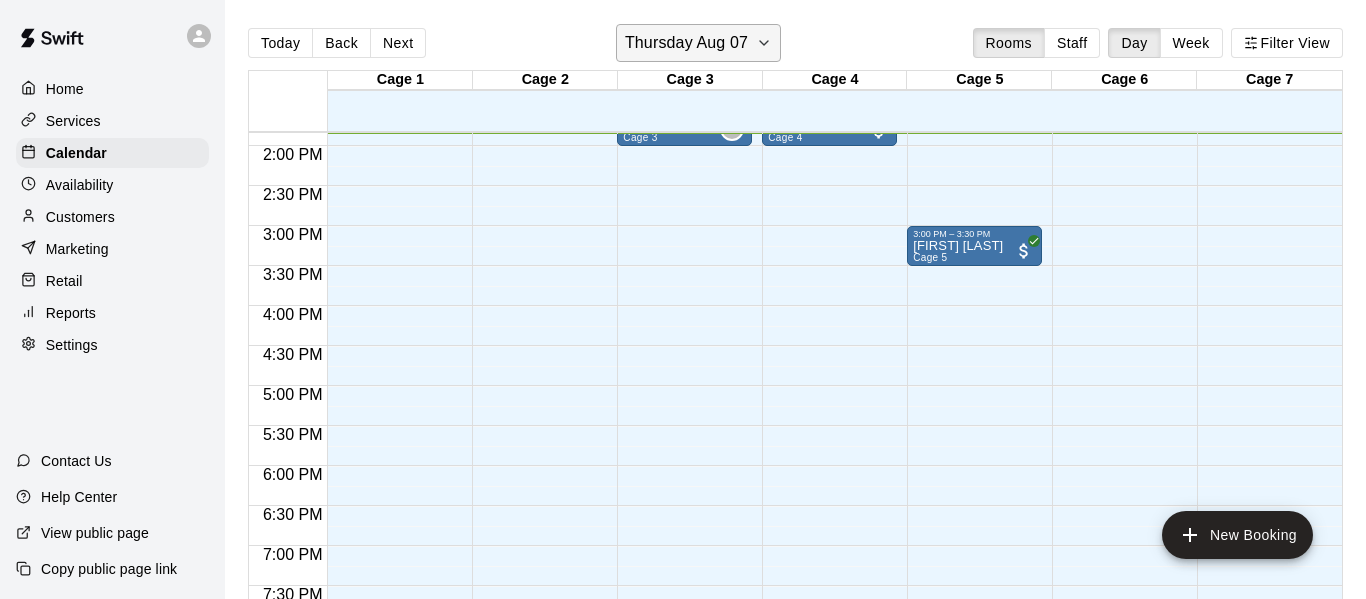 click on "Thursday Aug 07" at bounding box center (686, 43) 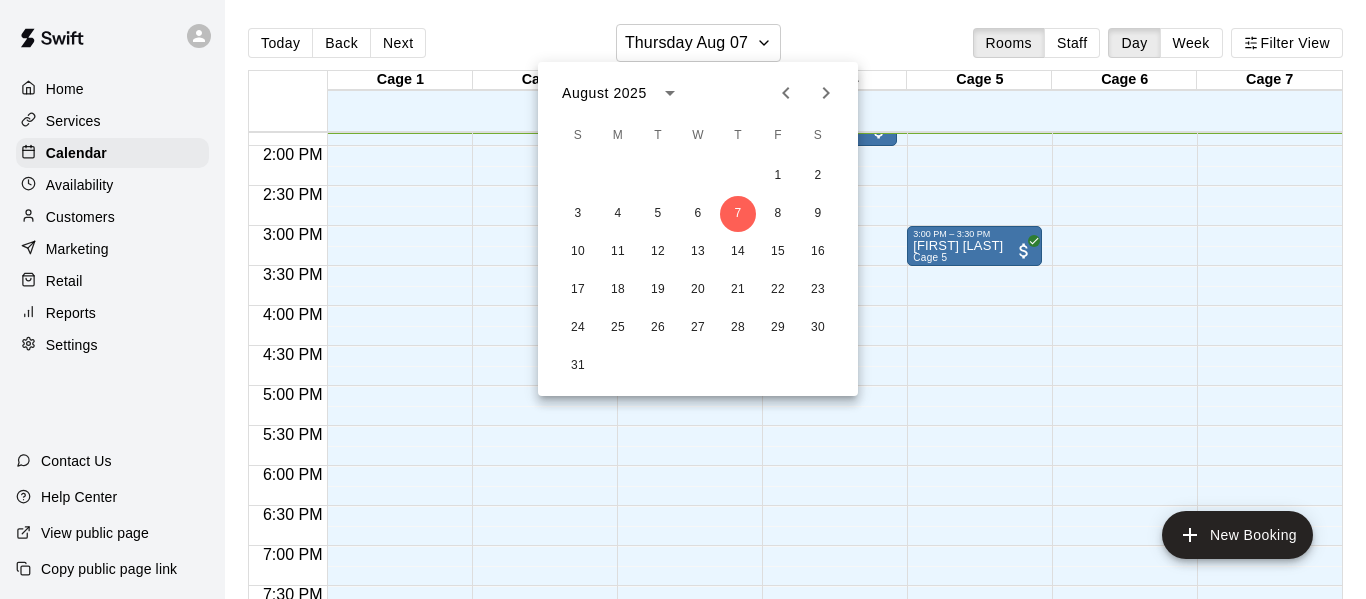 click at bounding box center [826, 93] 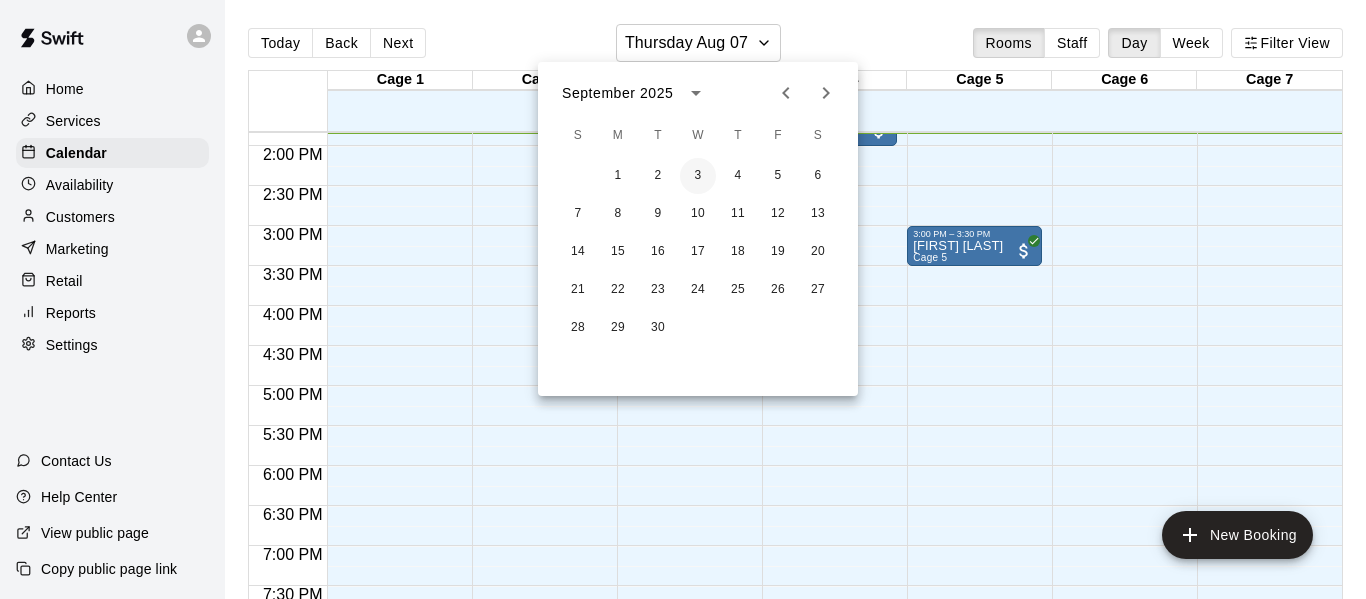 click on "3" at bounding box center (698, 176) 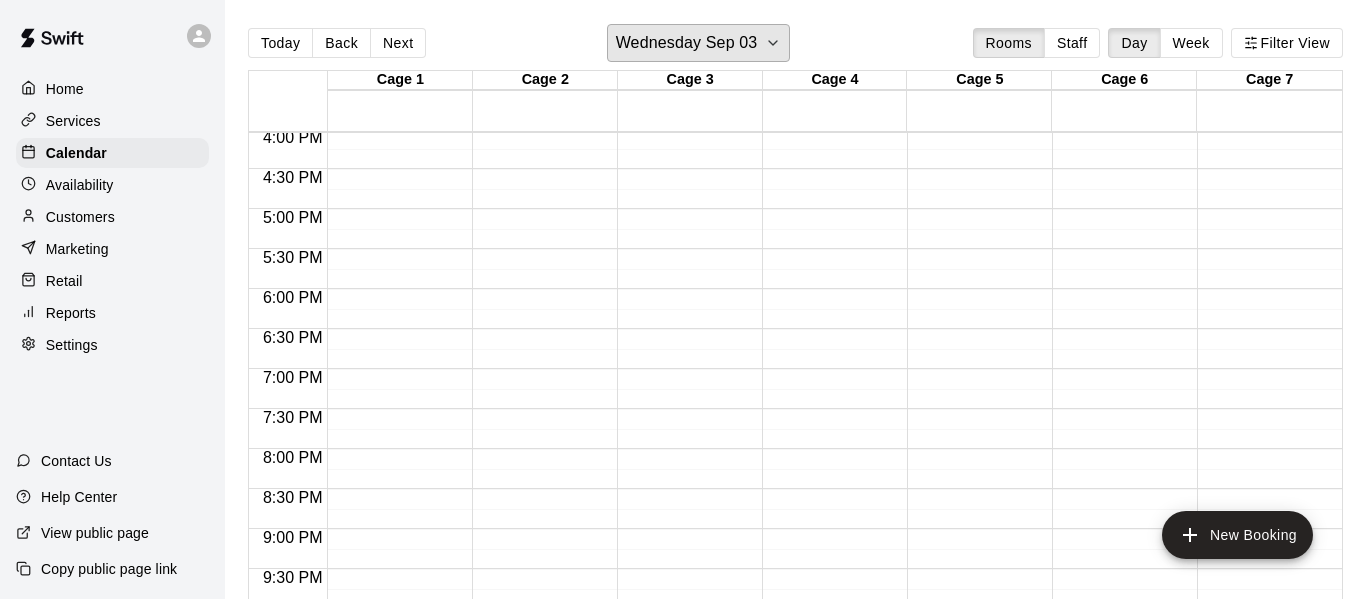 scroll, scrollTop: 1295, scrollLeft: 0, axis: vertical 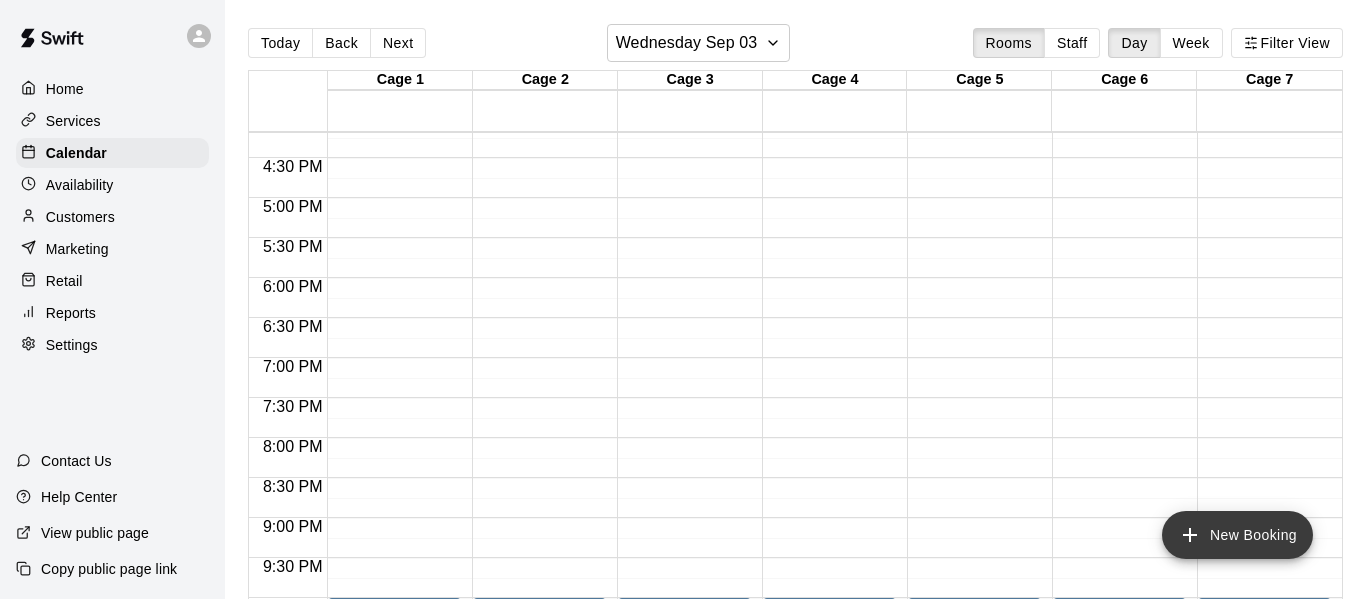 click on "New Booking" at bounding box center [1237, 535] 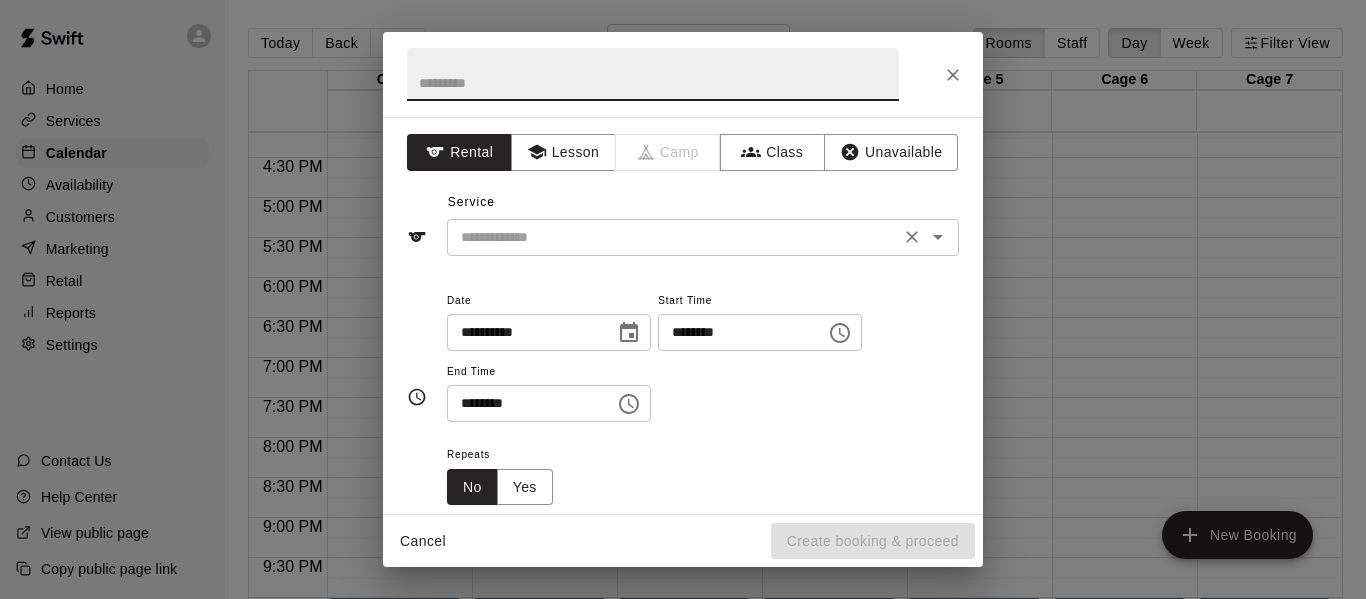 click at bounding box center [673, 237] 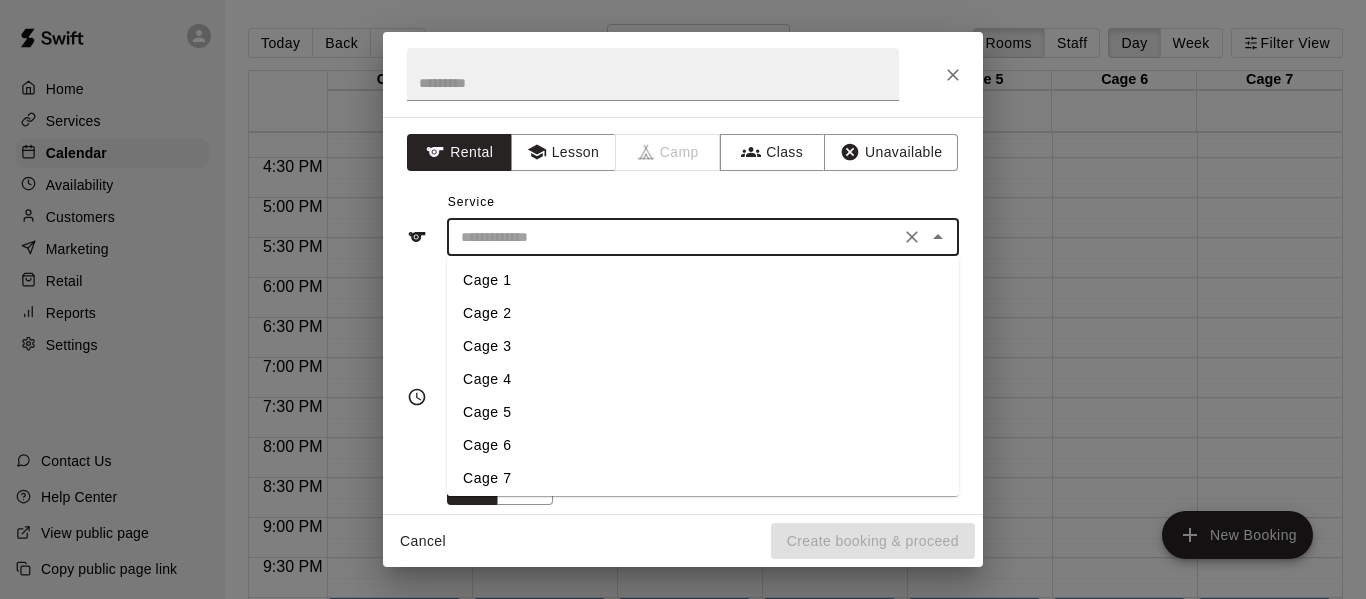 click on "Cage 2" at bounding box center [703, 313] 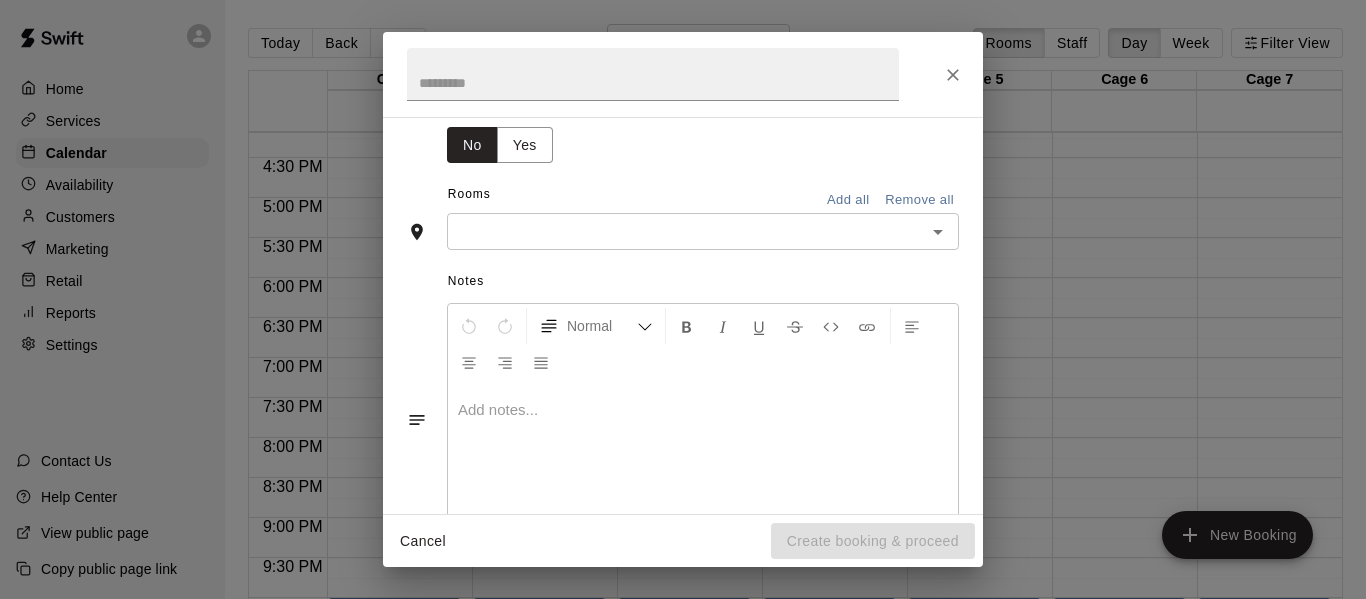 scroll, scrollTop: 347, scrollLeft: 0, axis: vertical 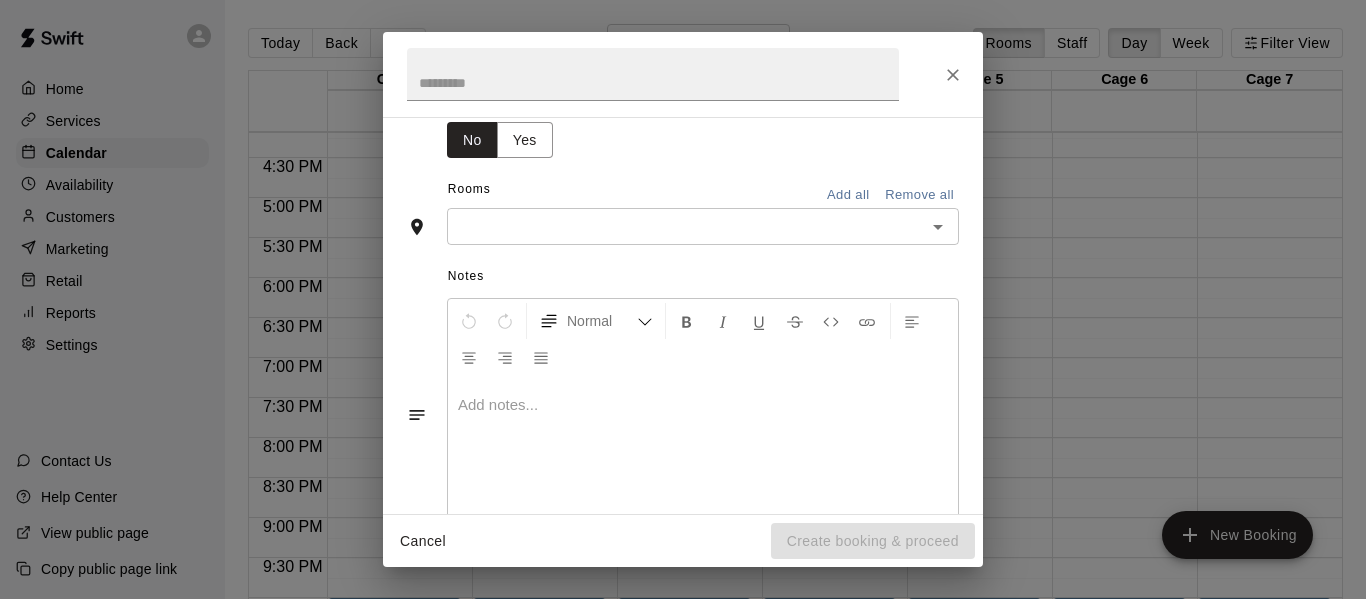 click at bounding box center (686, 226) 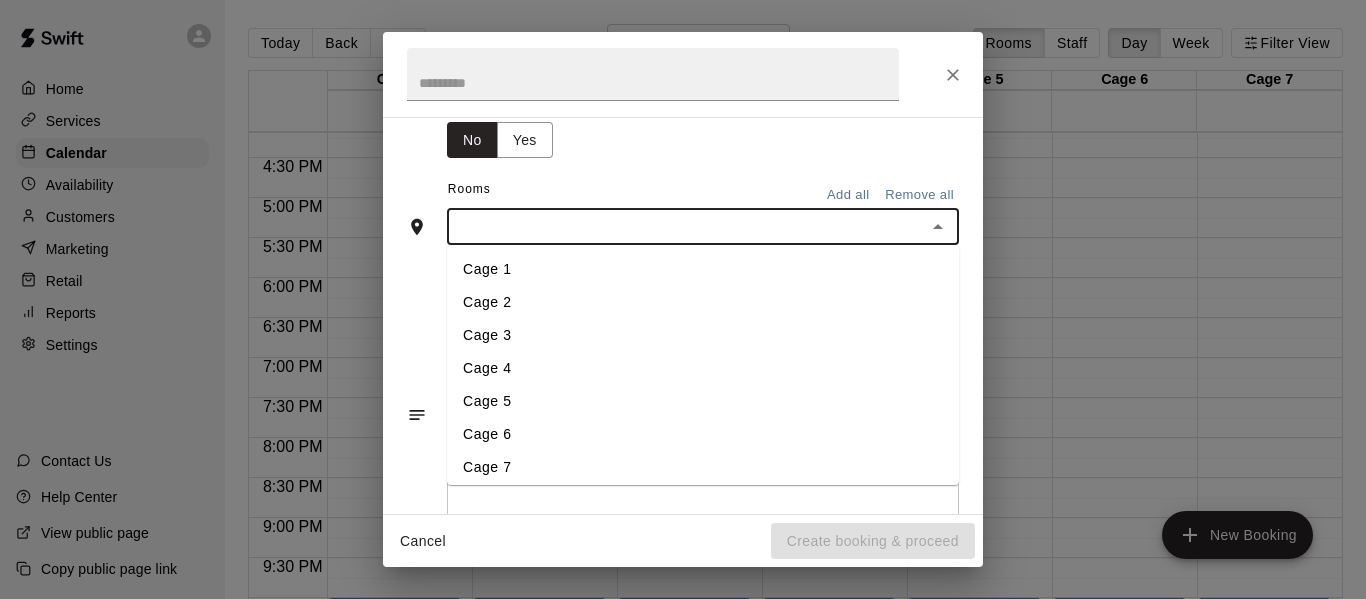 click on "Cage 2" at bounding box center (703, 302) 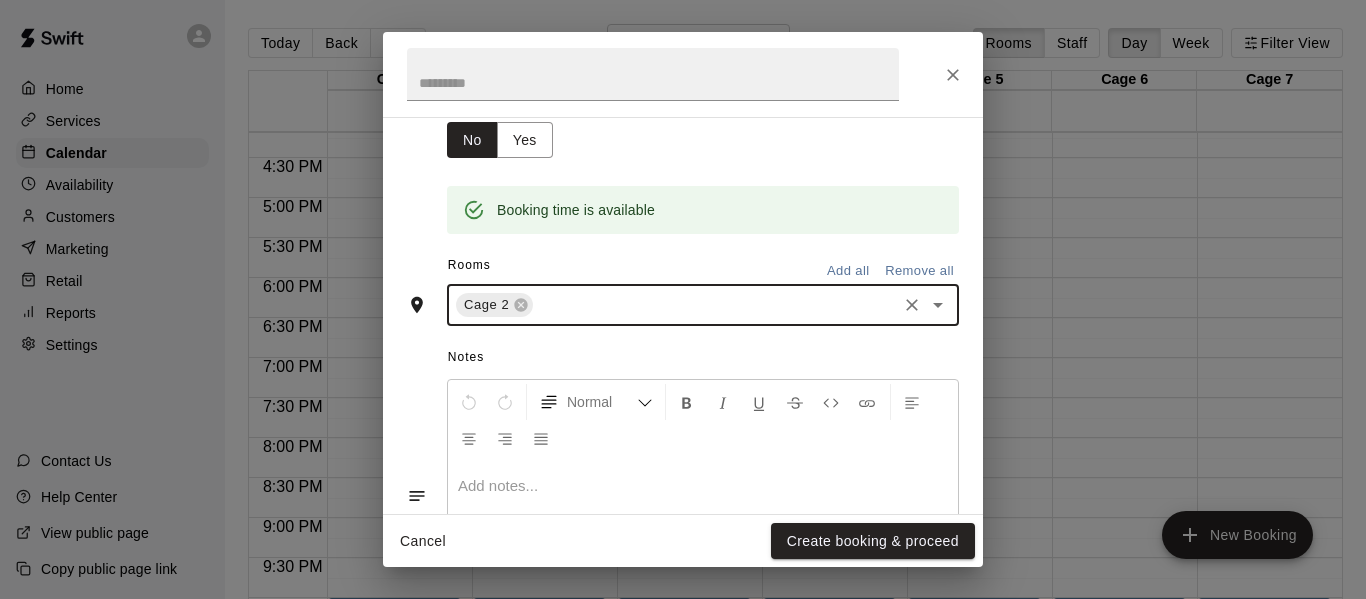 click at bounding box center [715, 305] 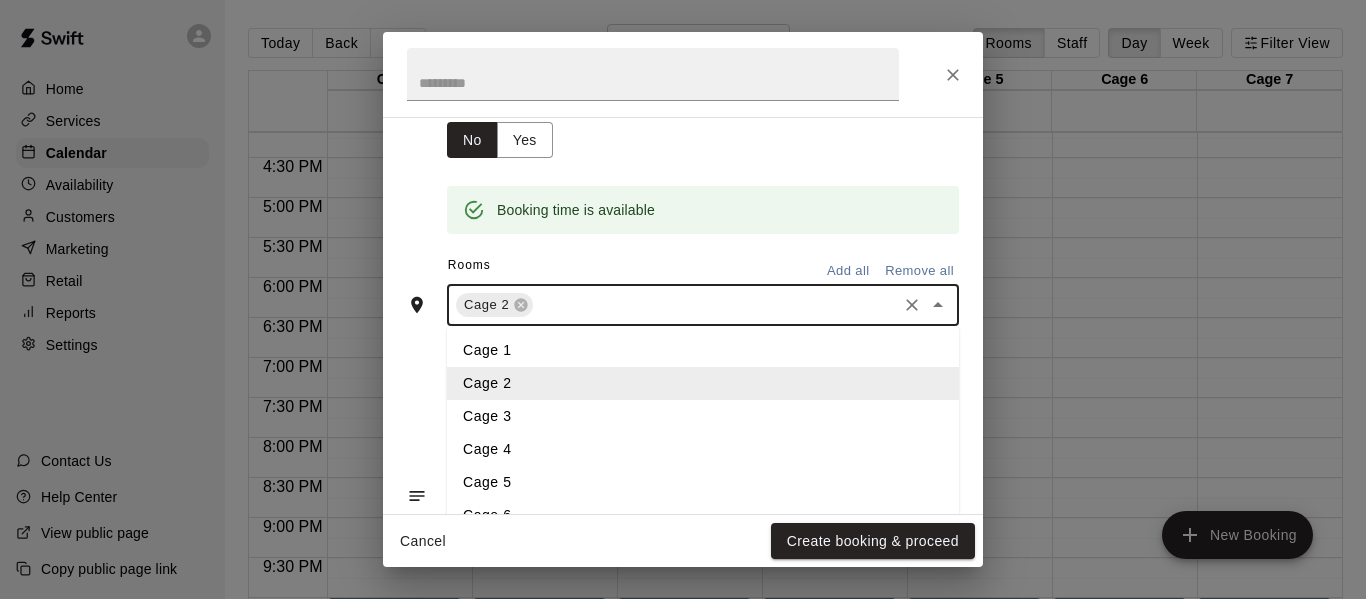 click on "Cage 3" at bounding box center (703, 416) 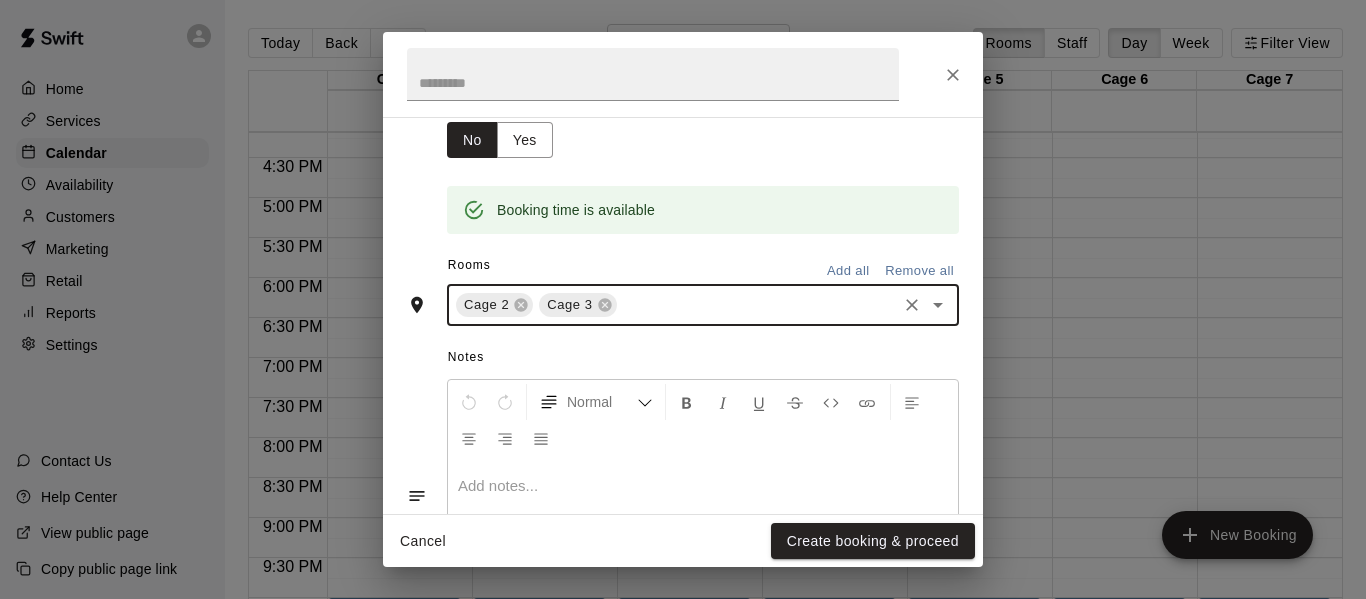 click at bounding box center (757, 305) 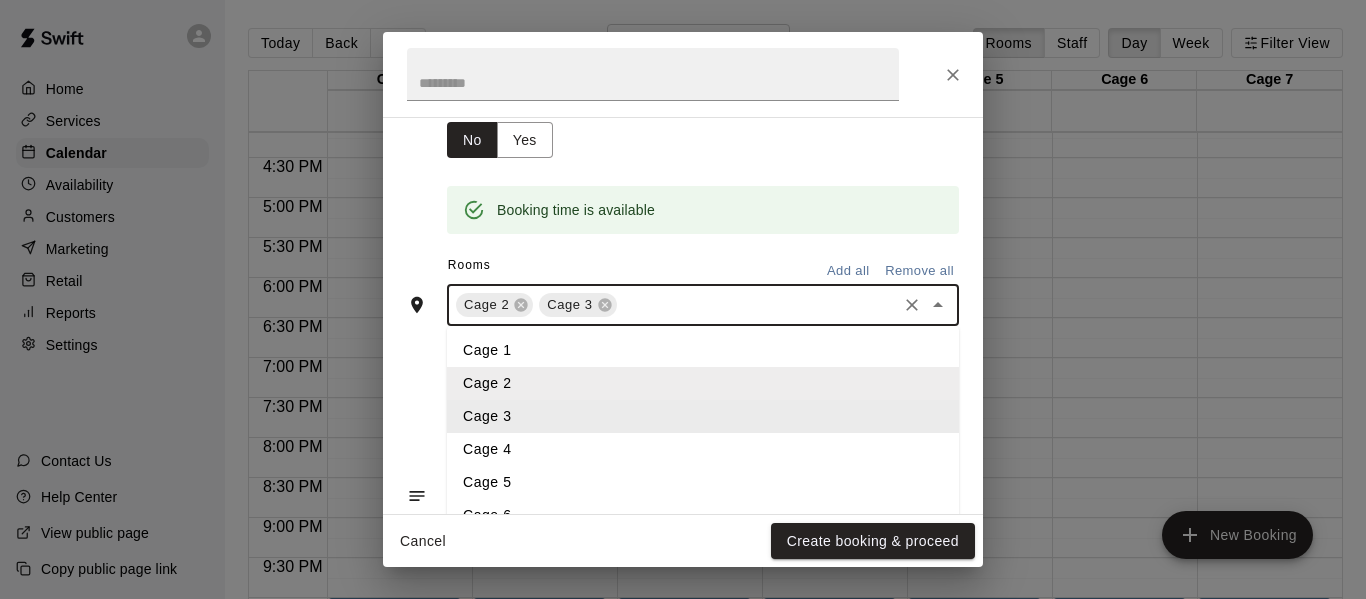 scroll, scrollTop: 7, scrollLeft: 0, axis: vertical 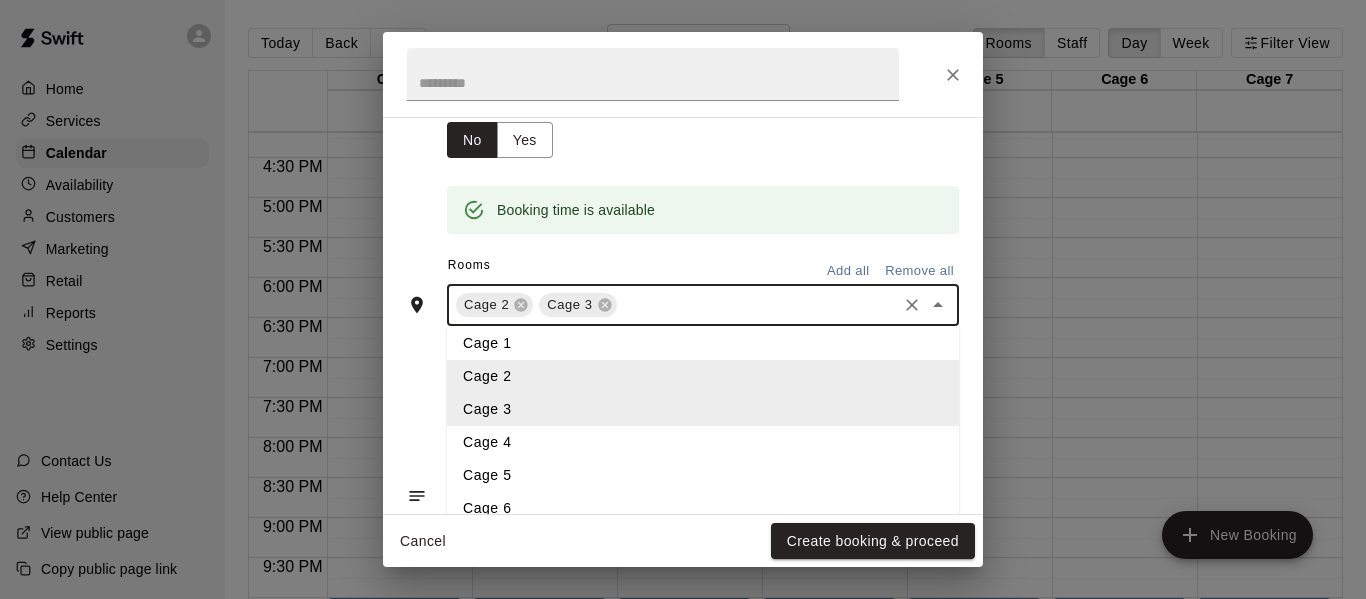 click on "Cage 4" at bounding box center (703, 442) 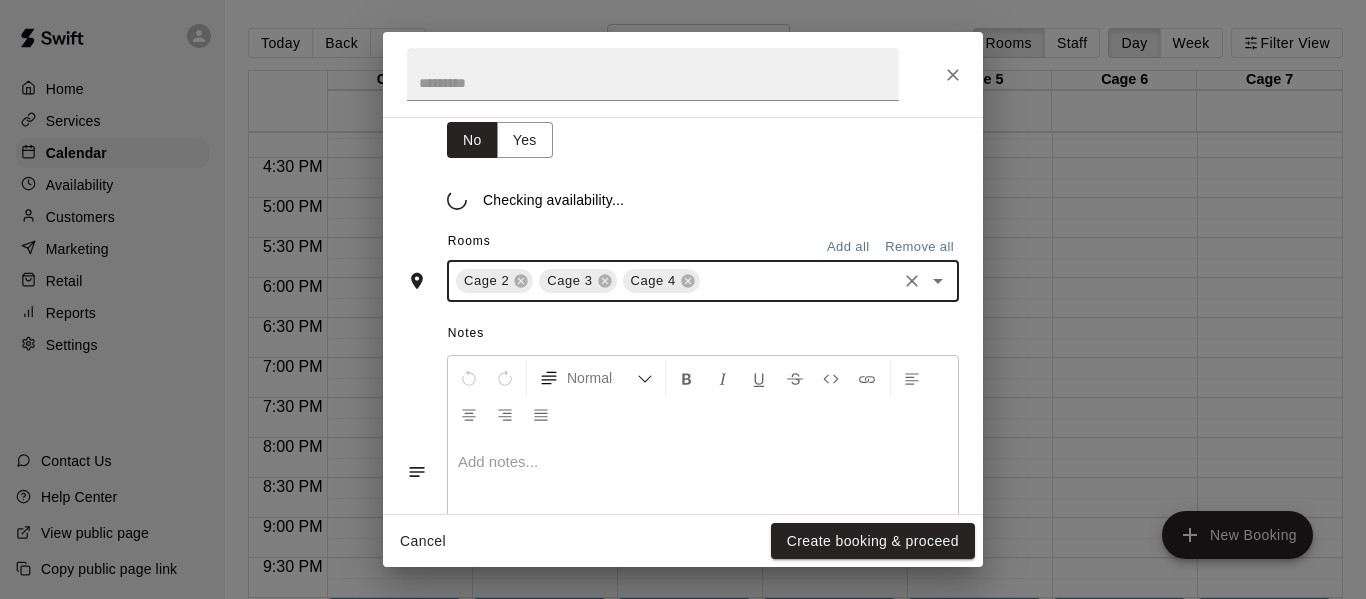 scroll, scrollTop: 347, scrollLeft: 0, axis: vertical 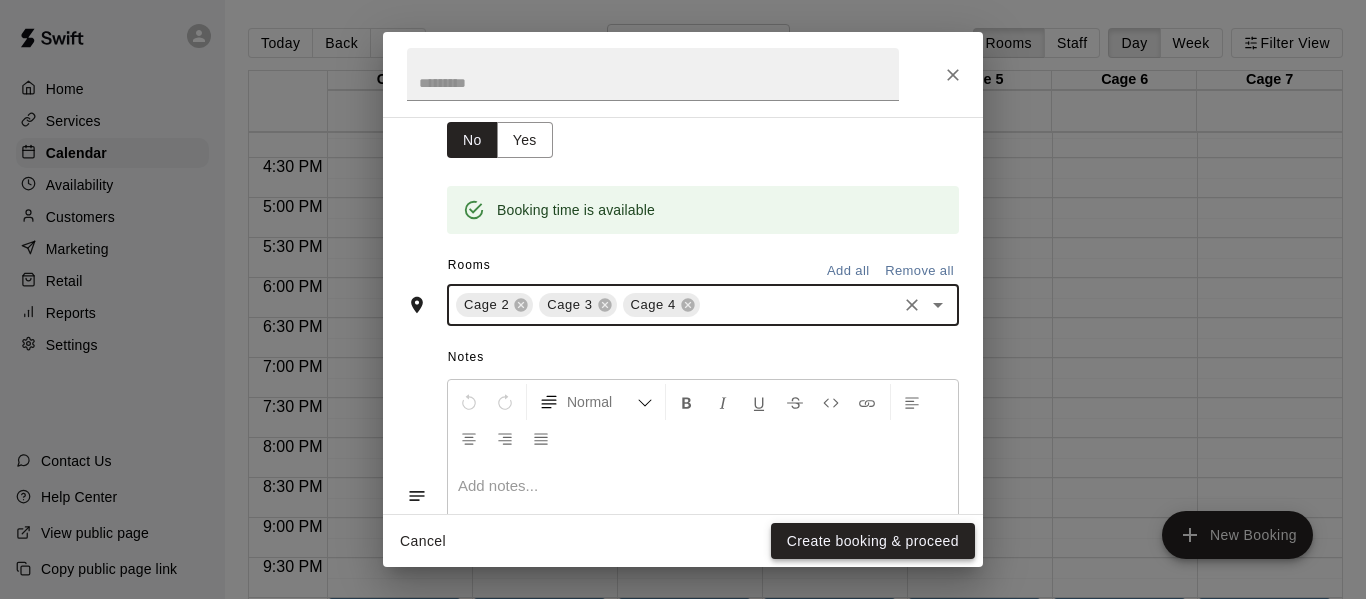 click on "Create booking & proceed" at bounding box center (873, 541) 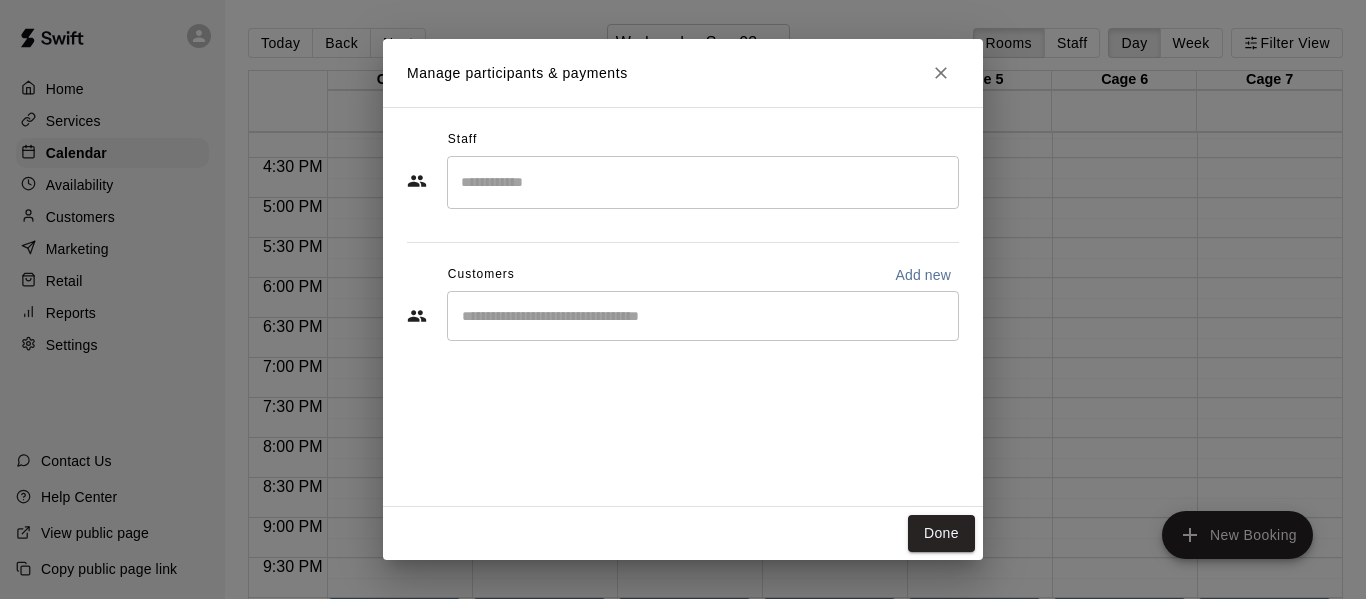 click at bounding box center (703, 316) 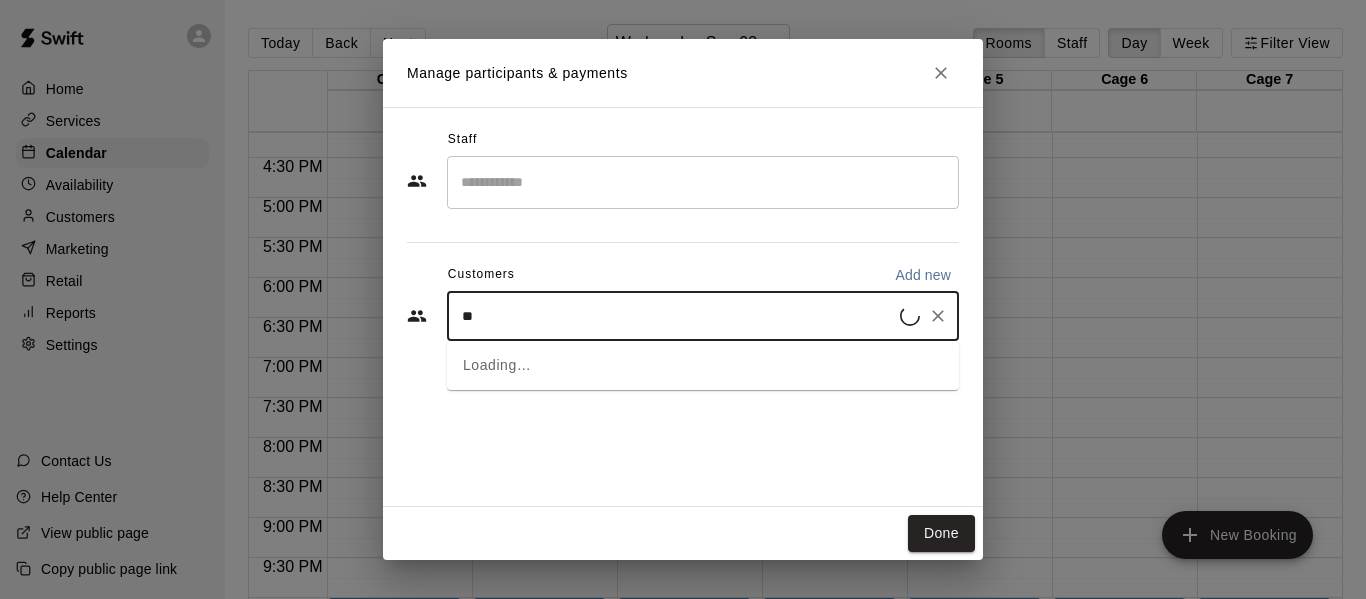 type on "***" 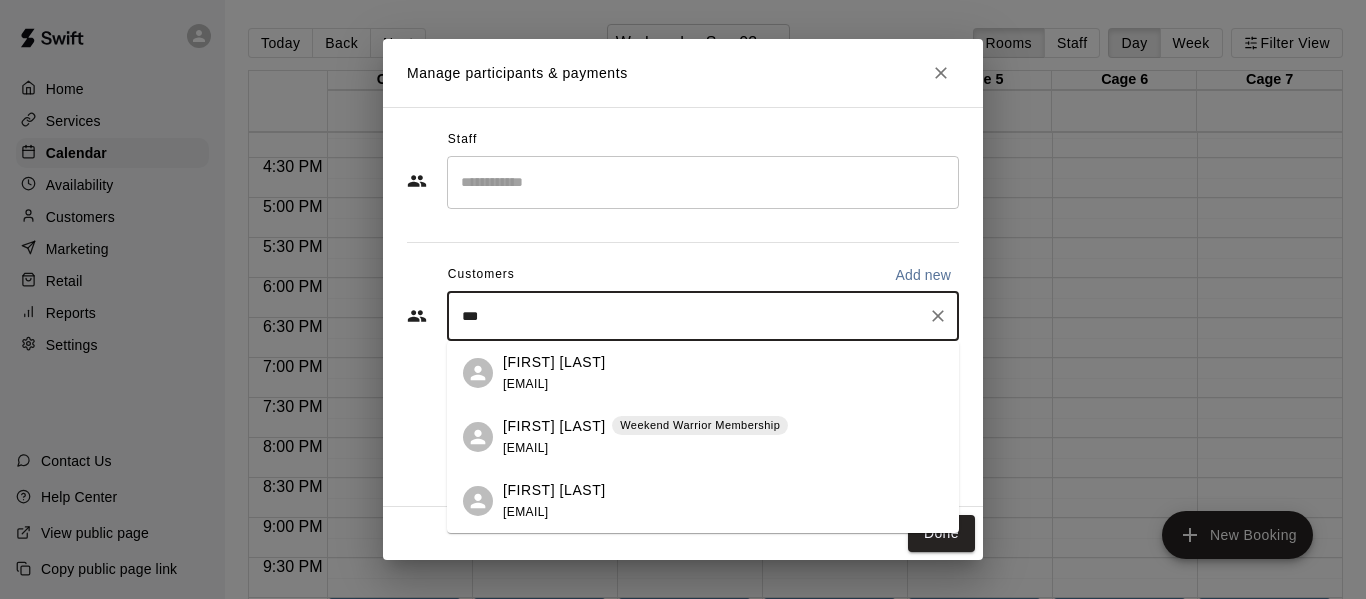 click on "[FIRST] [LAST]" at bounding box center (554, 362) 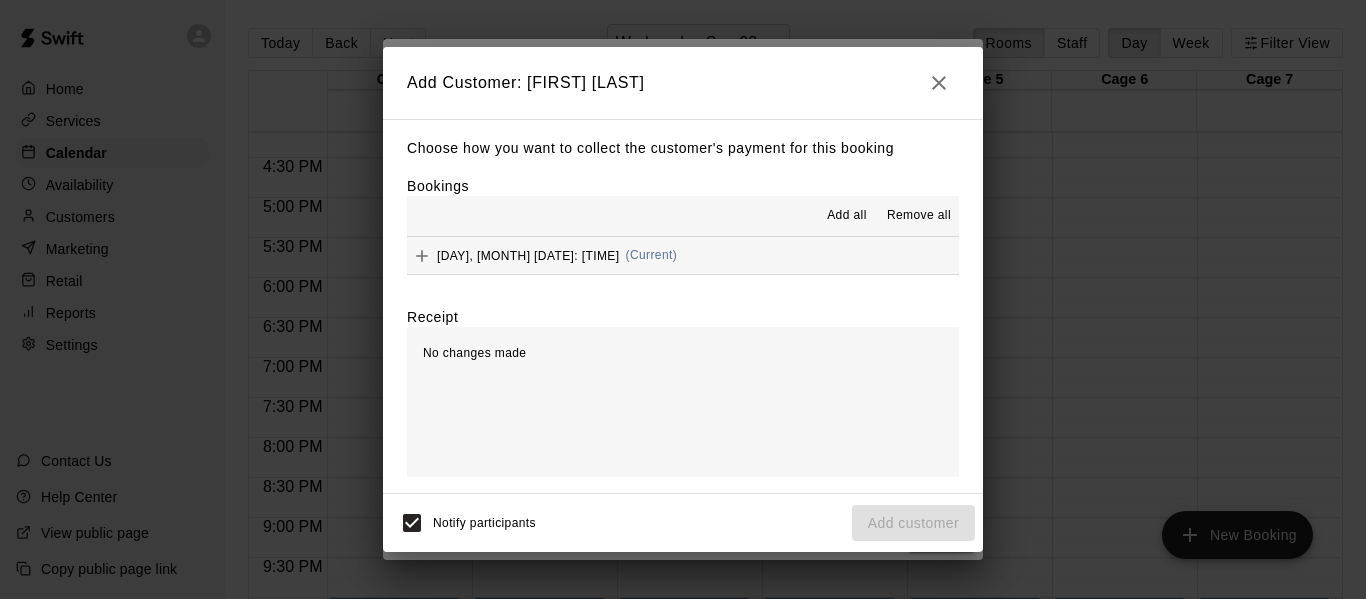 click at bounding box center (939, 83) 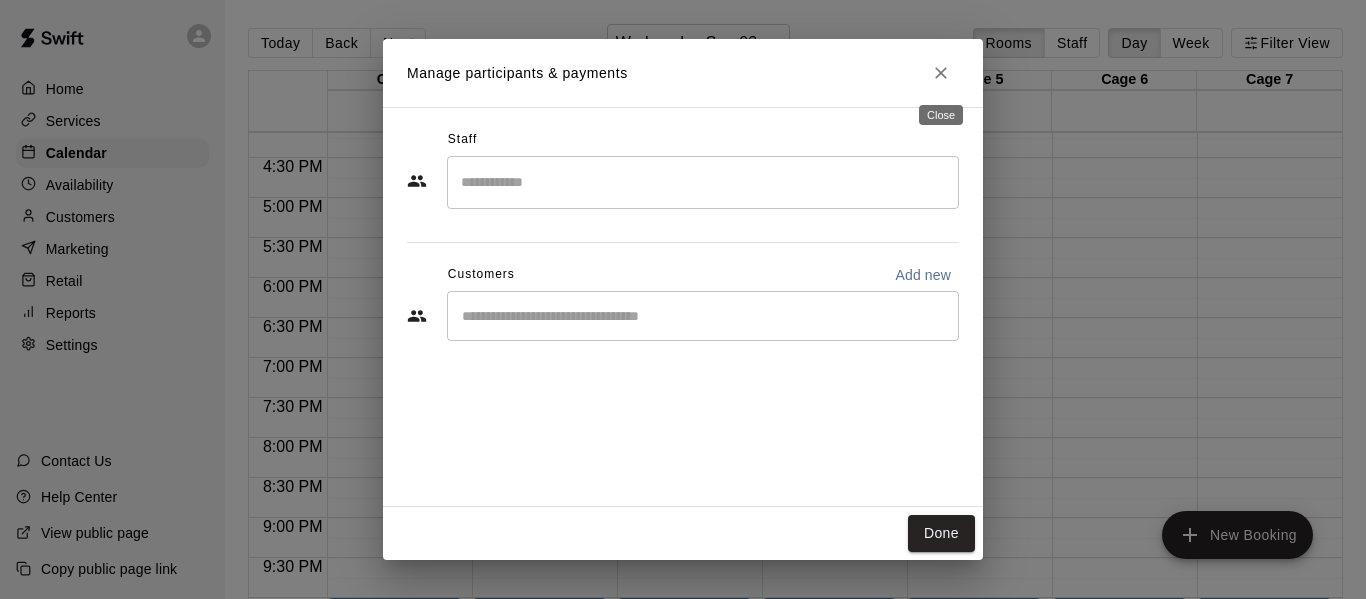 click at bounding box center [941, 73] 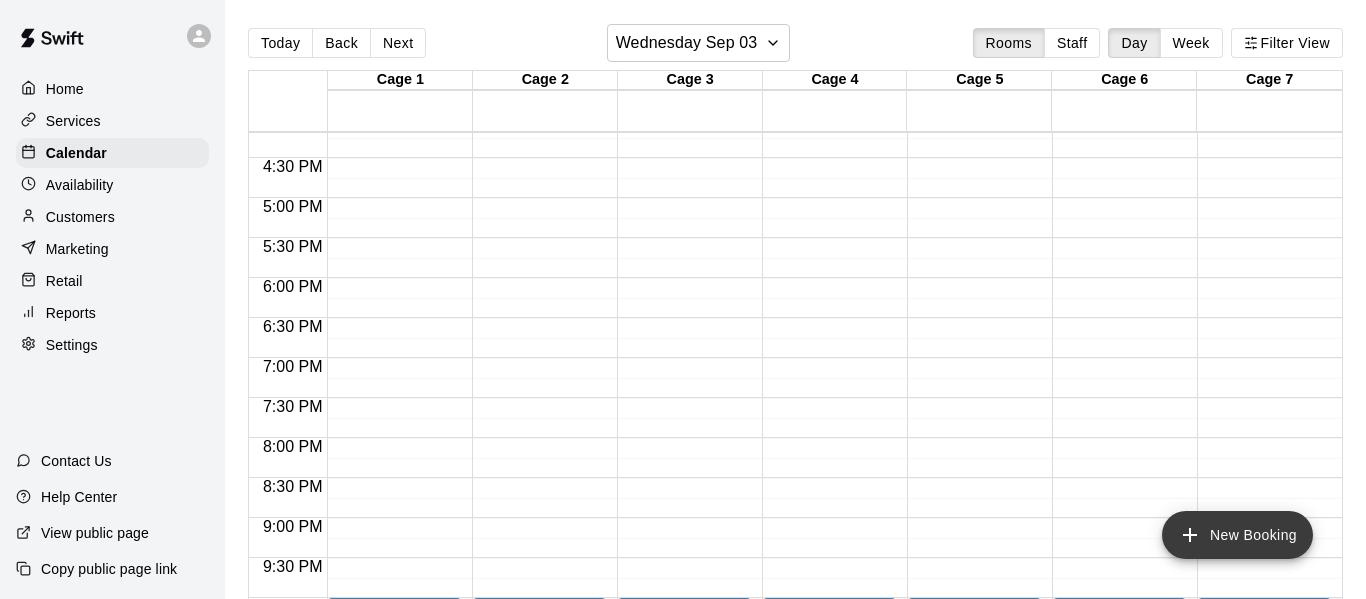 click on "New Booking" at bounding box center (1237, 535) 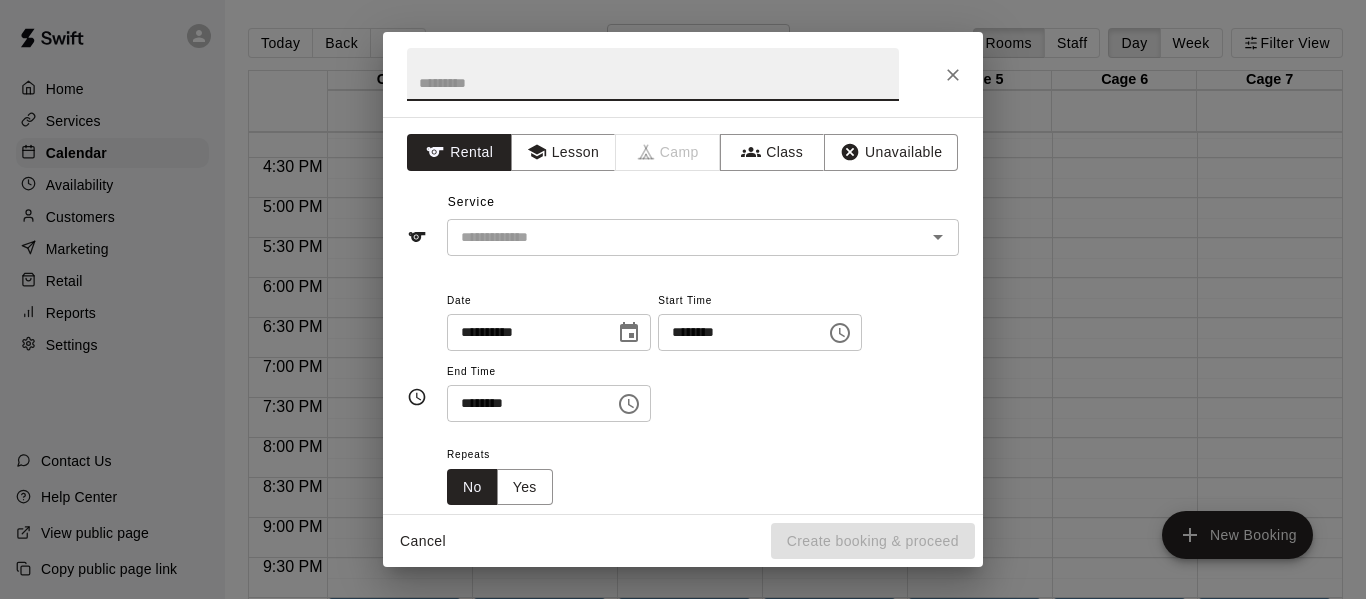 click on "********" at bounding box center (735, 332) 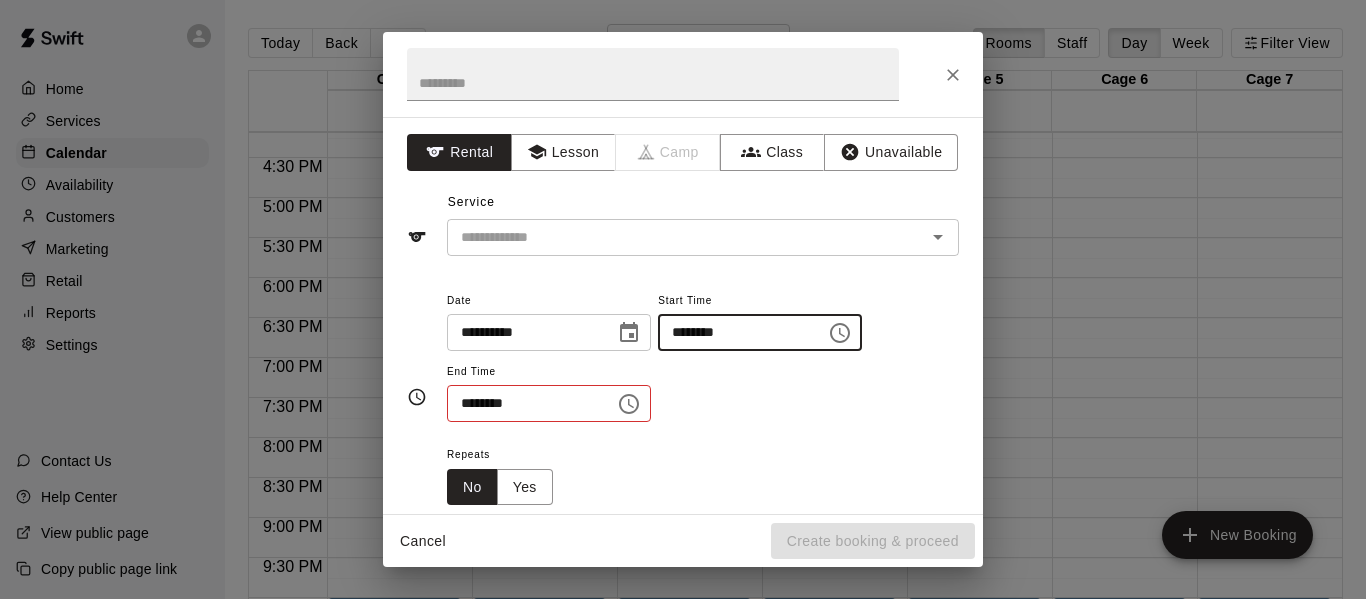 type on "********" 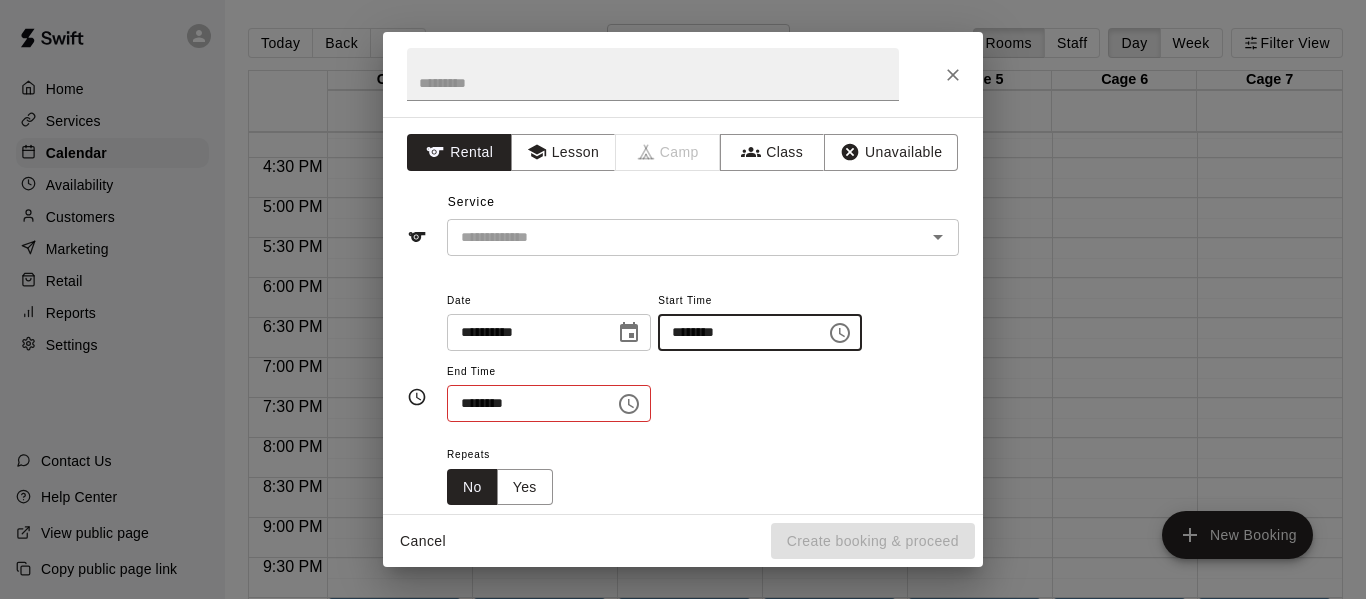 click on "********" at bounding box center [524, 403] 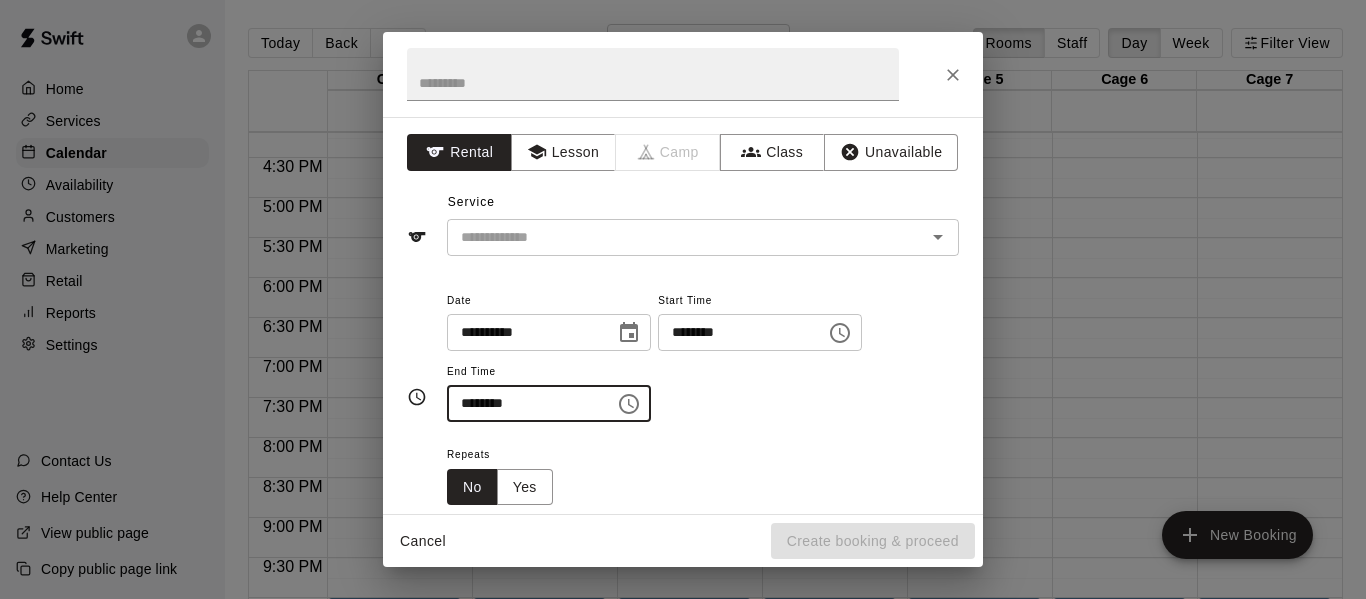 type on "********" 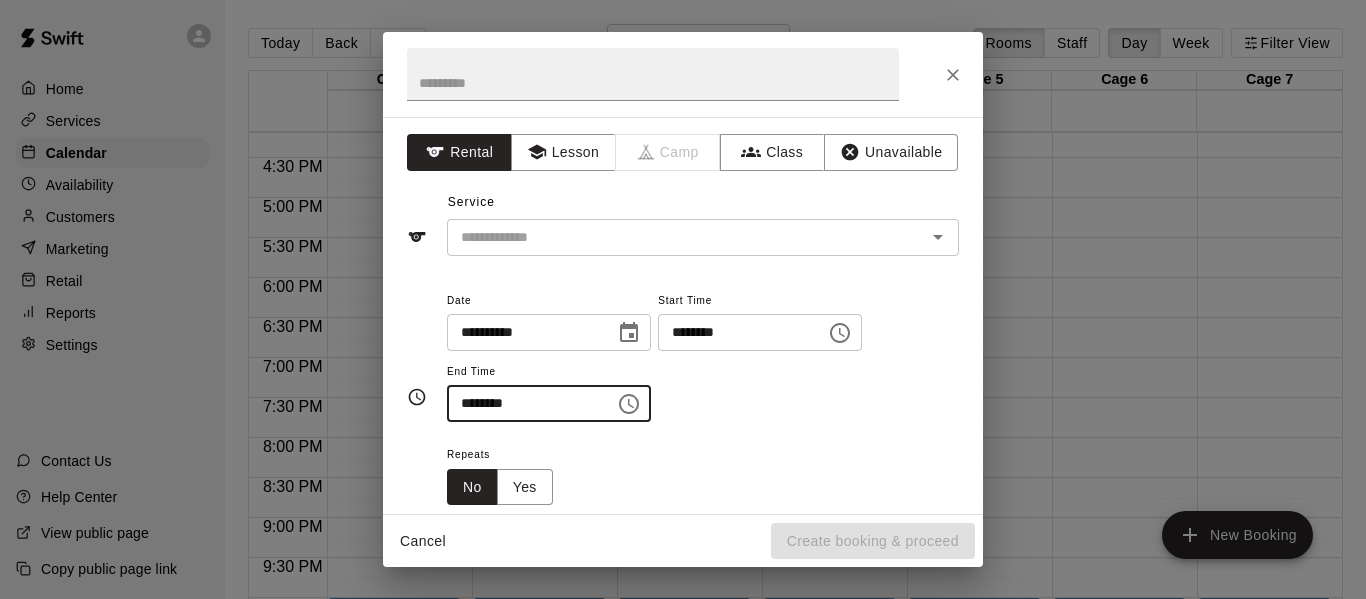 click on "**********" at bounding box center [703, 355] 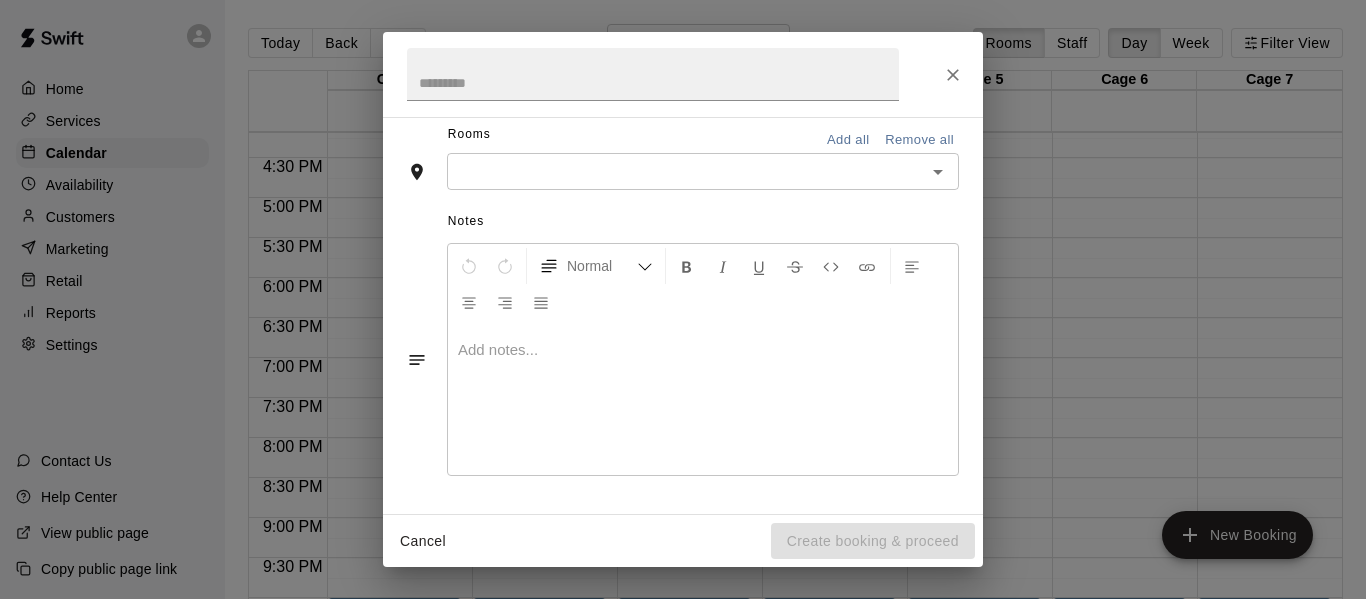 scroll, scrollTop: 0, scrollLeft: 0, axis: both 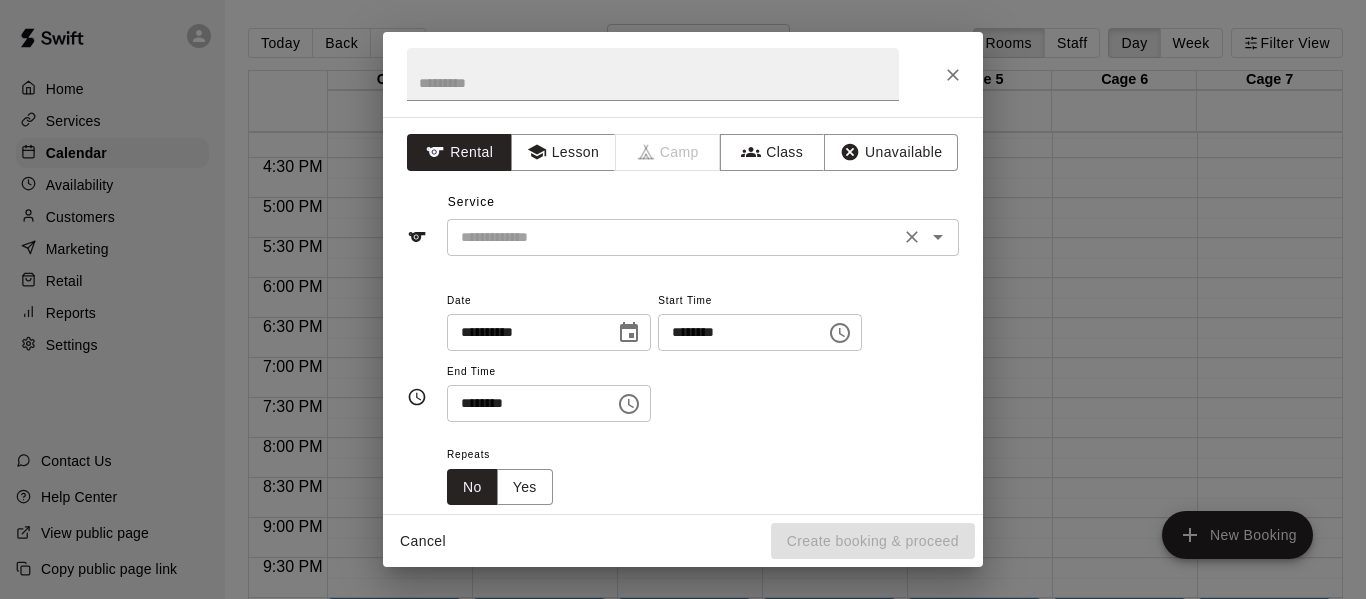 click at bounding box center (673, 237) 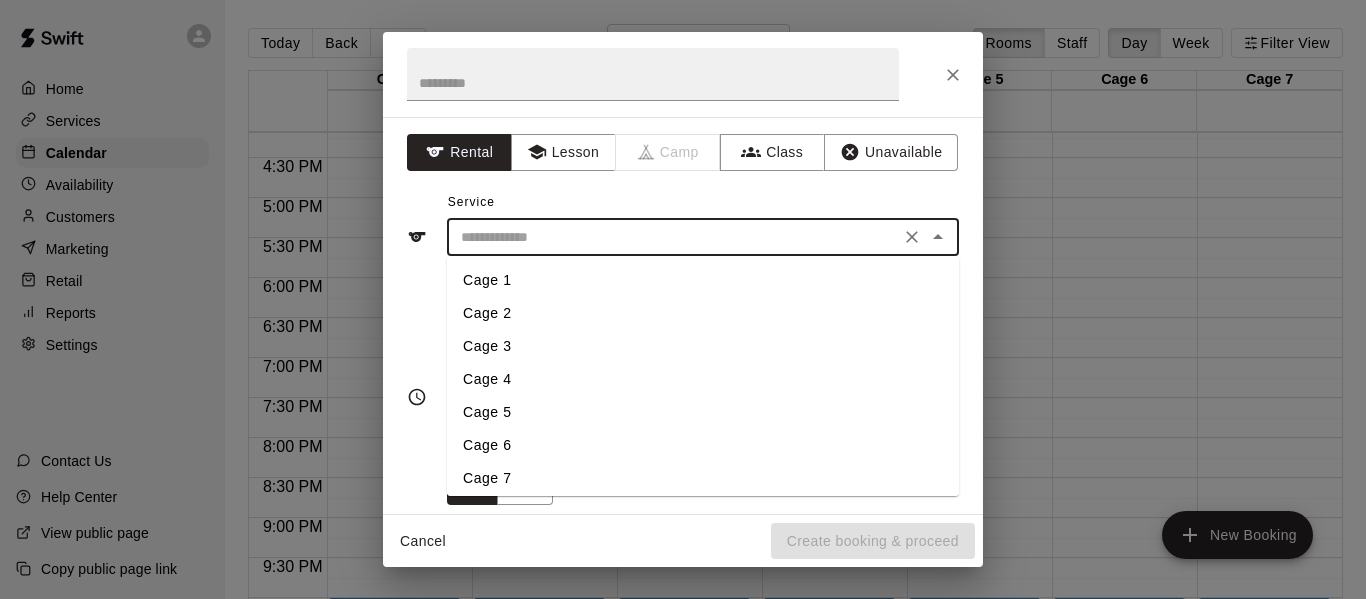 click on "Cage 2" at bounding box center (703, 313) 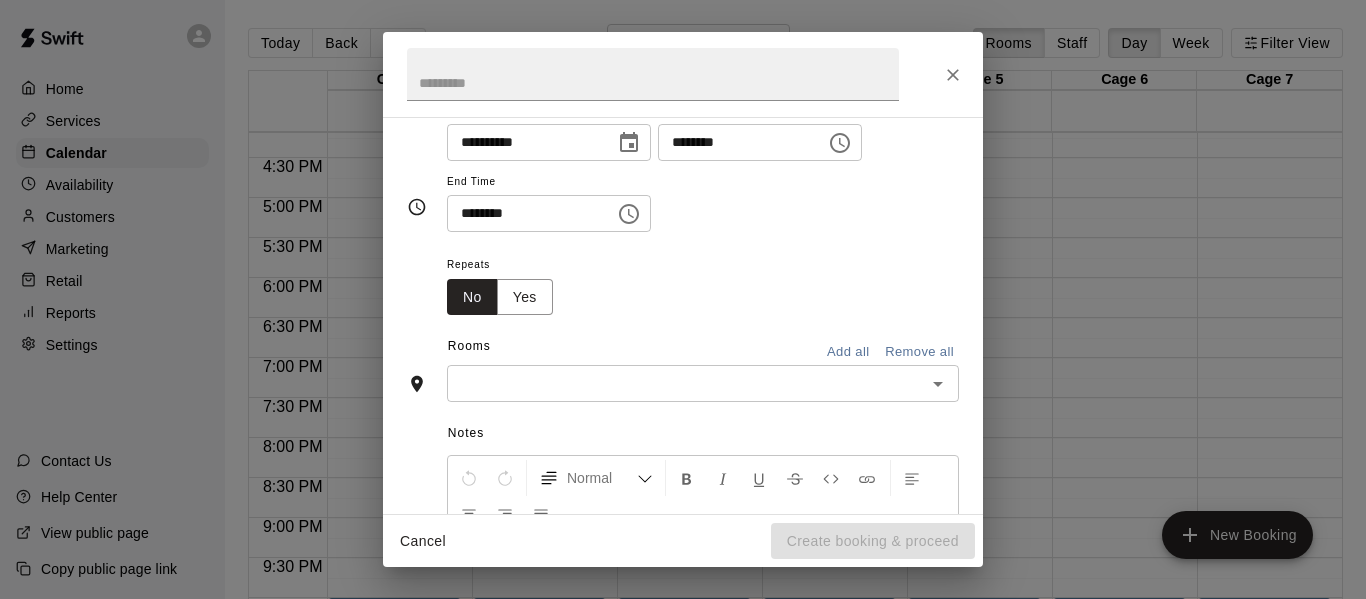 scroll, scrollTop: 197, scrollLeft: 0, axis: vertical 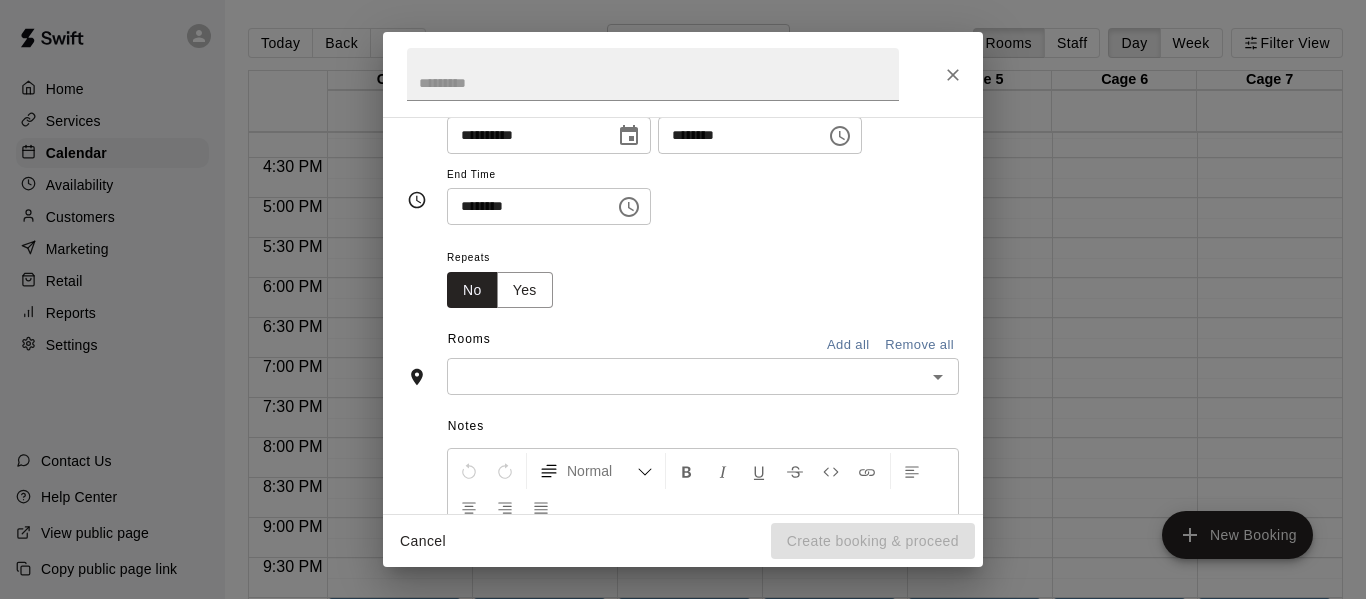 click on "​" at bounding box center [703, 376] 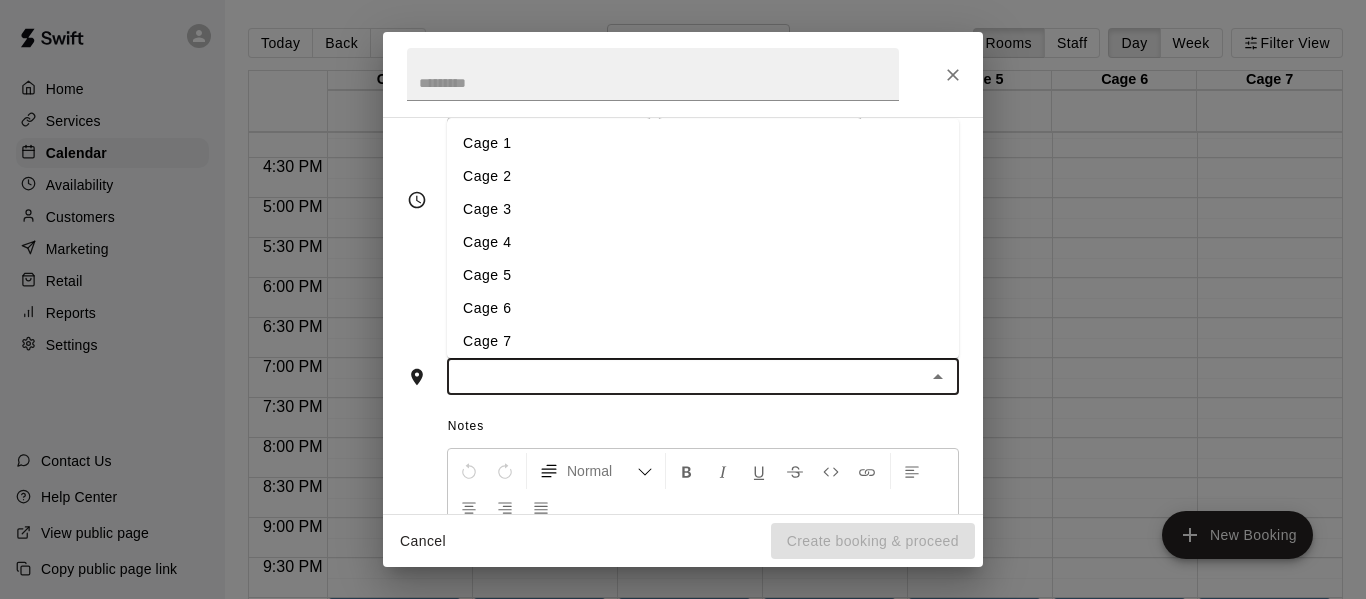 click on "Cage 2" at bounding box center [703, 176] 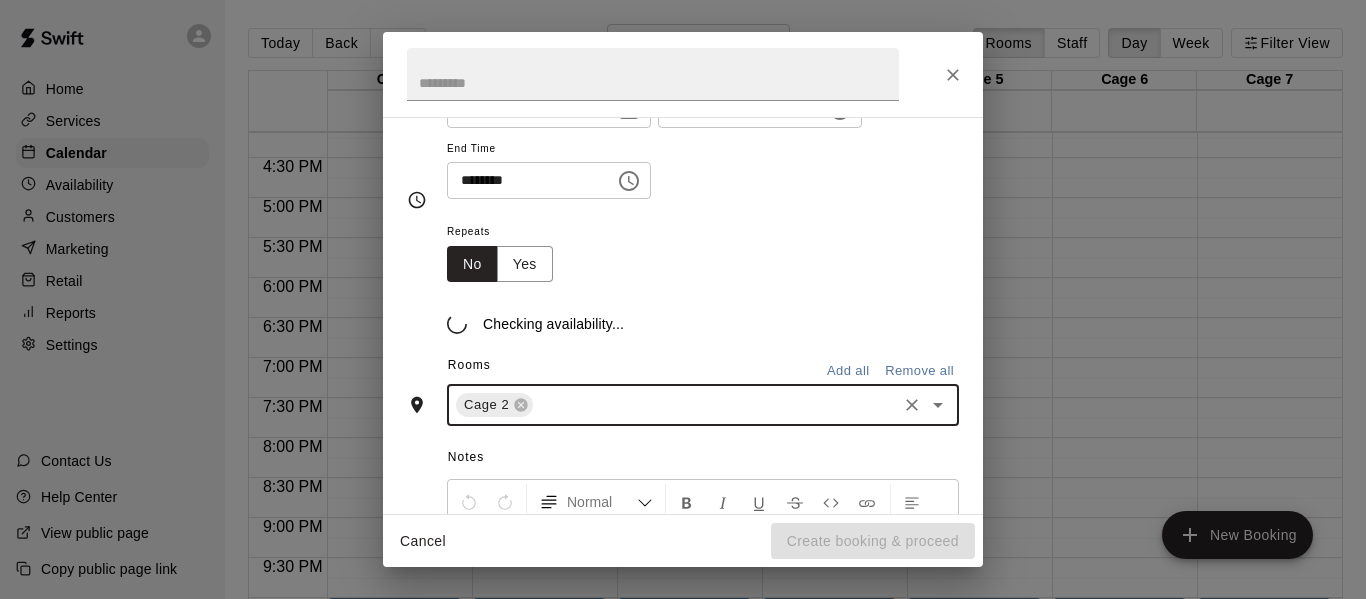 scroll, scrollTop: 235, scrollLeft: 0, axis: vertical 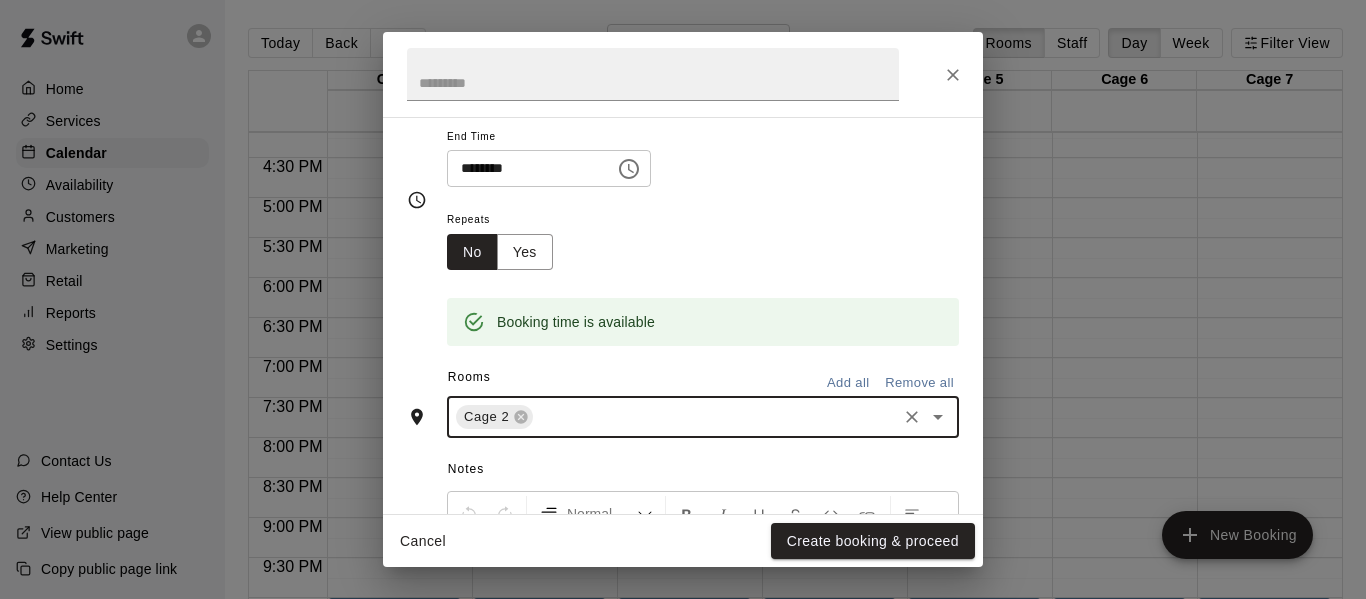 click at bounding box center [715, 417] 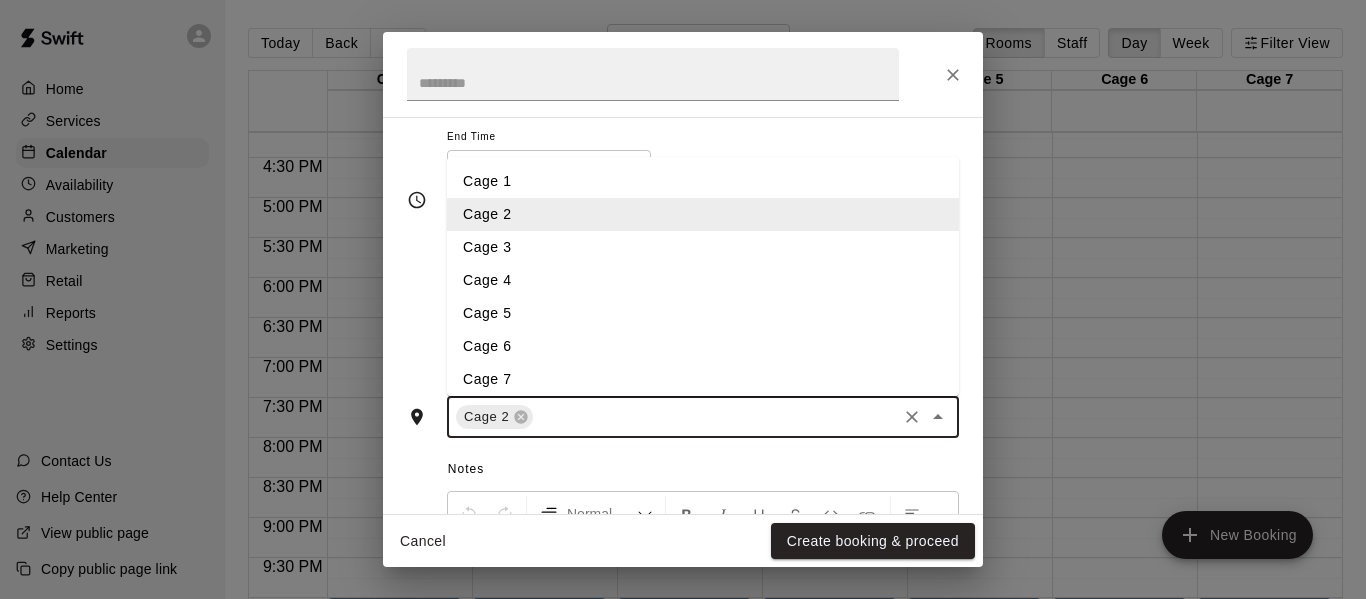 click on "Cage 3" at bounding box center [703, 247] 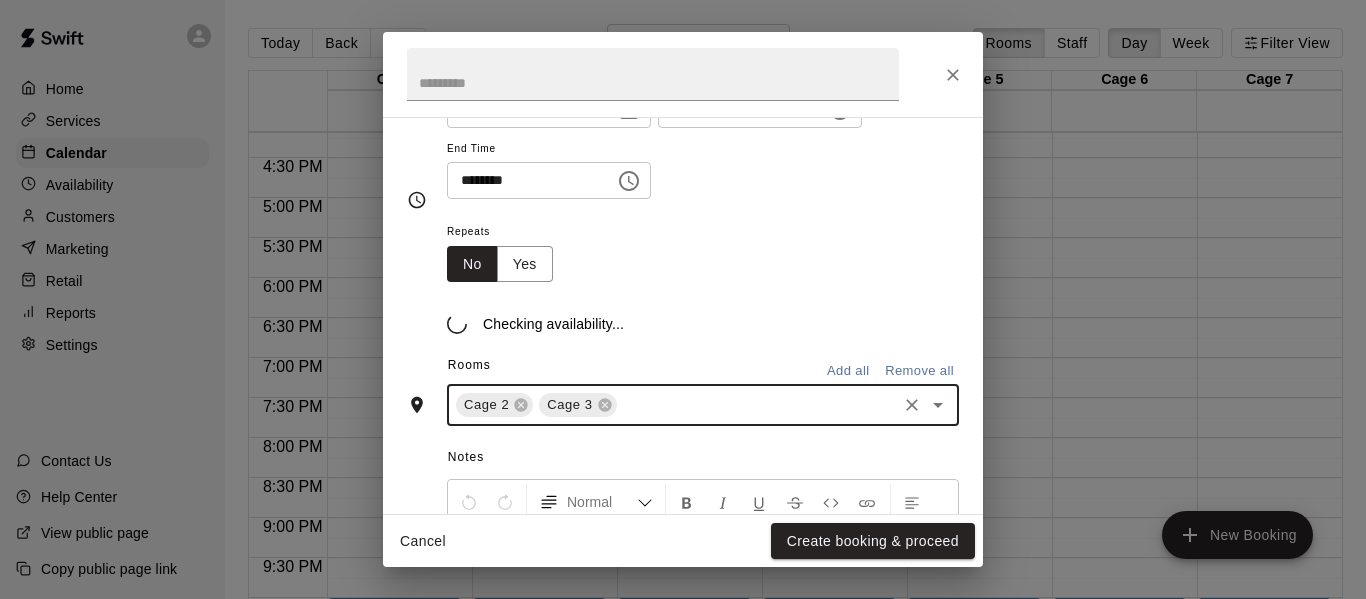 scroll, scrollTop: 235, scrollLeft: 0, axis: vertical 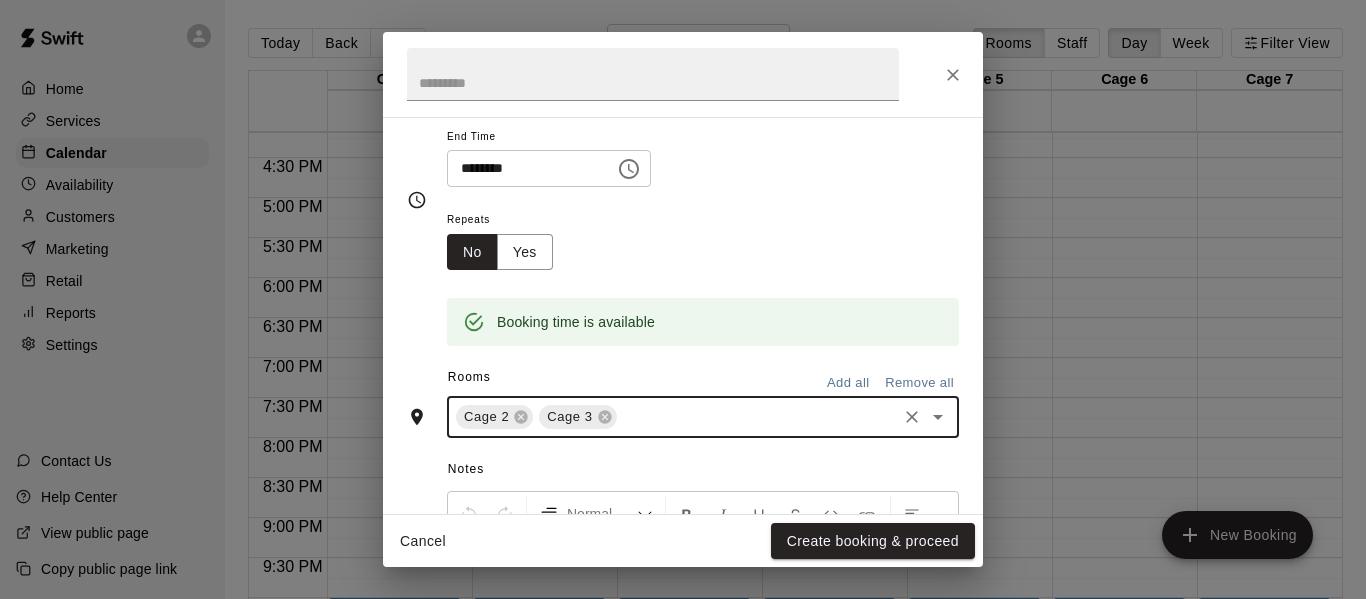 click on "Cage 2 Cage 3" at bounding box center [703, 417] 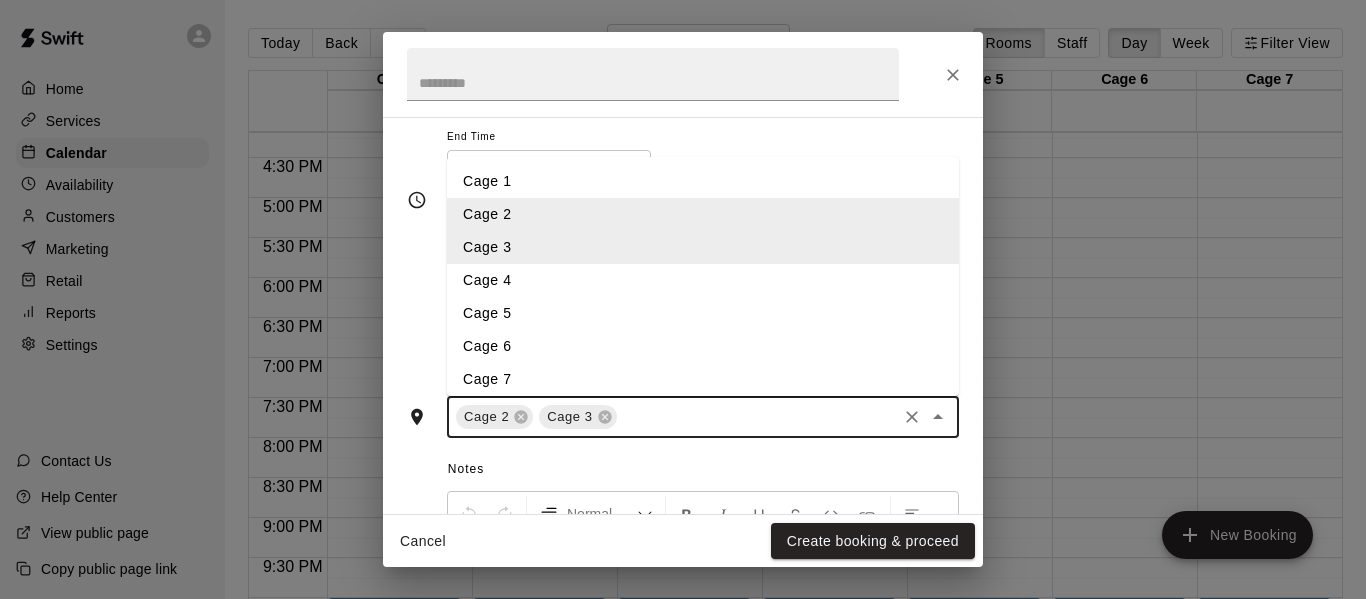 click on "Cage 4" at bounding box center (703, 280) 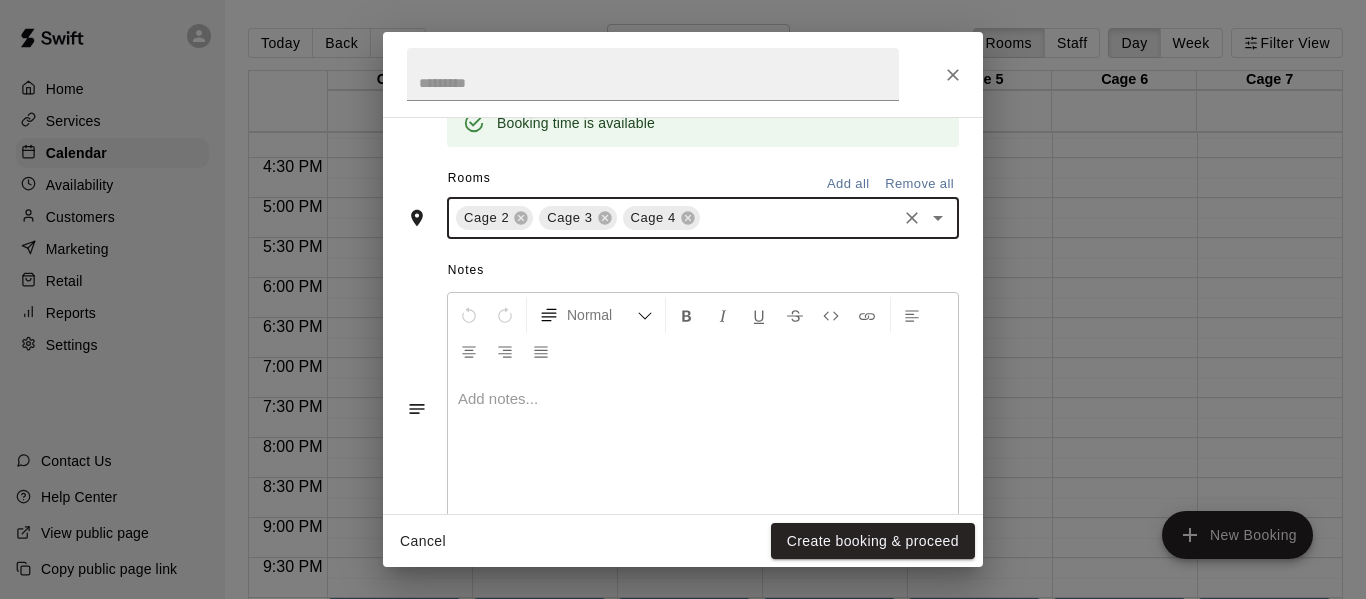 scroll, scrollTop: 431, scrollLeft: 0, axis: vertical 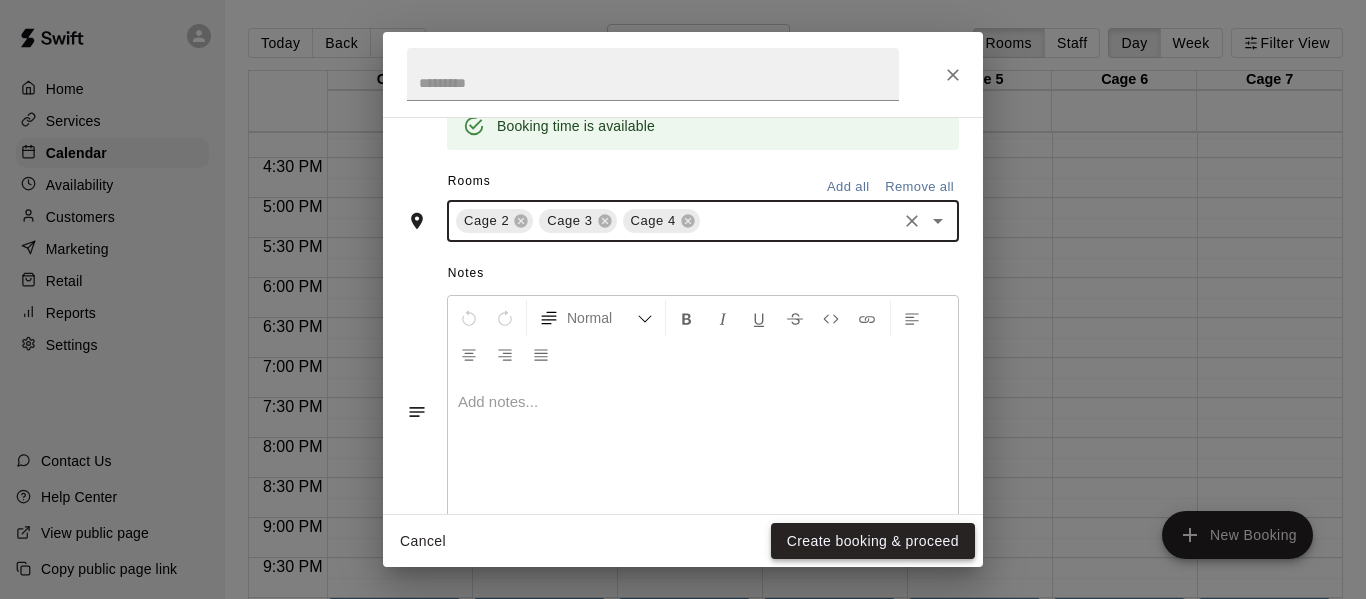 click on "Create booking & proceed" at bounding box center [873, 541] 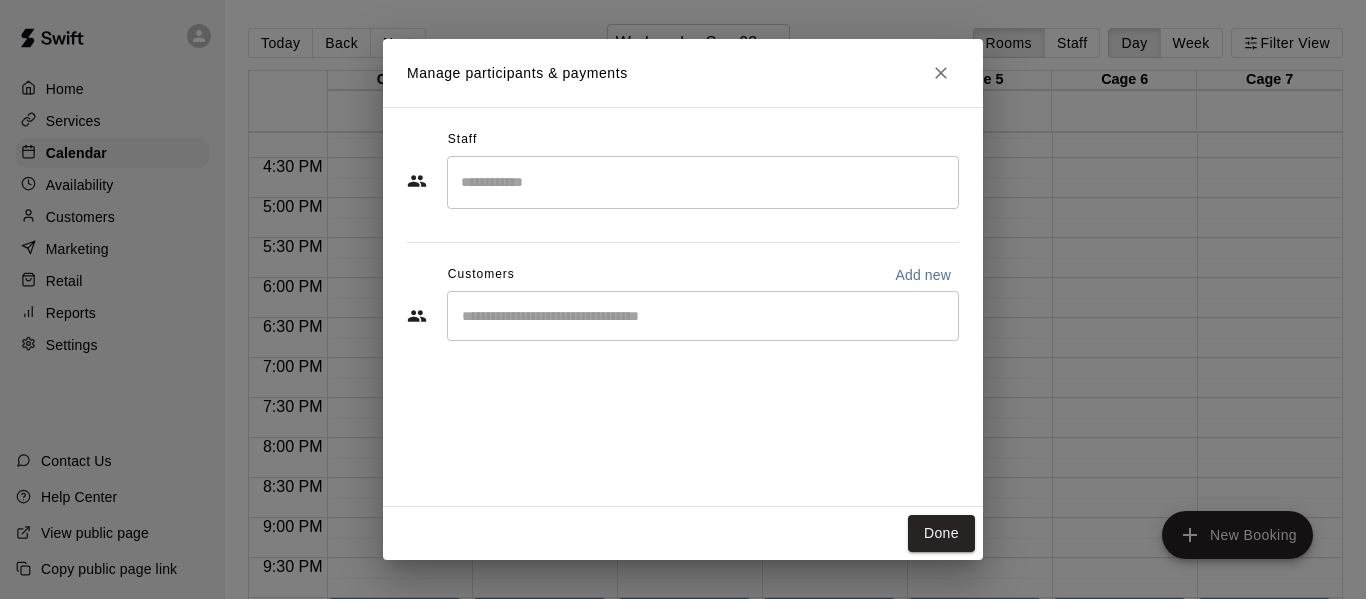 click on "​" at bounding box center [703, 316] 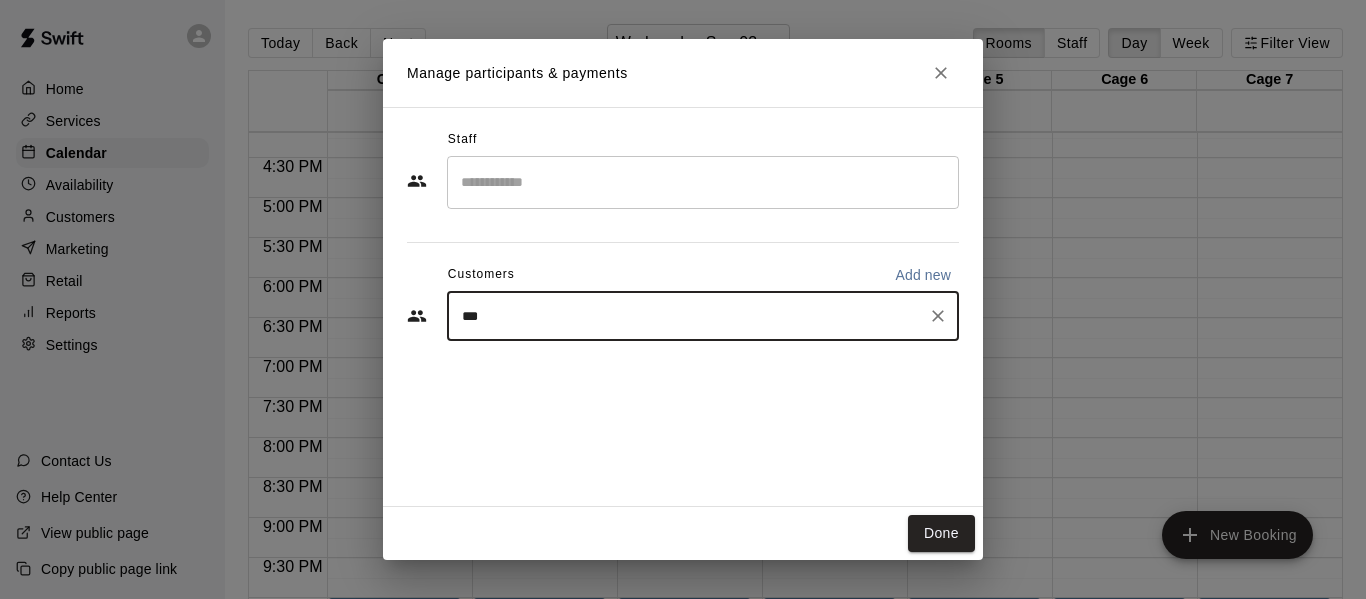 type on "****" 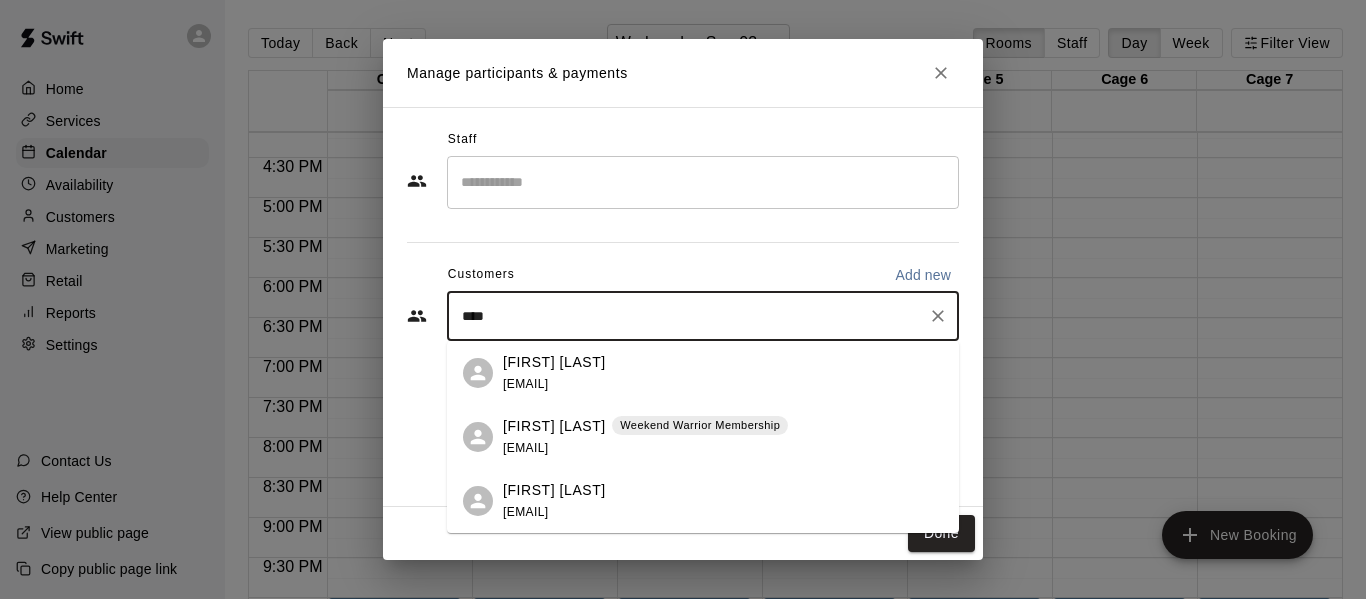 click on "[FIRST] [LAST]" at bounding box center (554, 362) 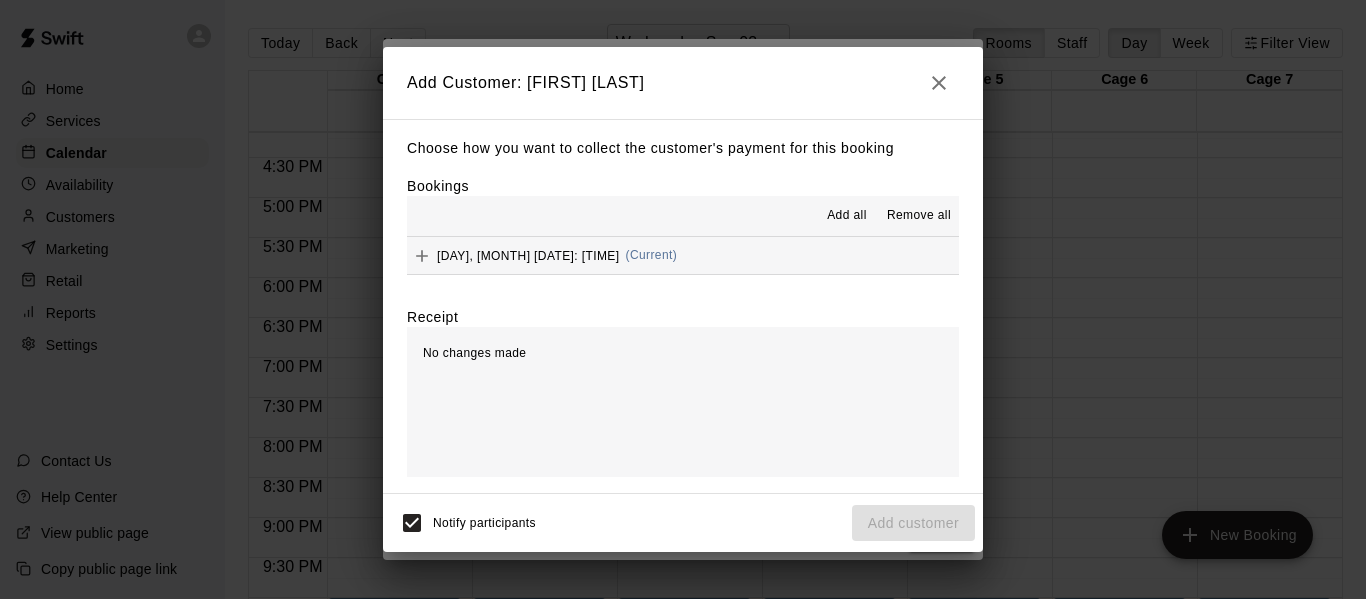 click on "[DAY], [MONTH] [DATE]: [TIME] (Current)" at bounding box center (542, 256) 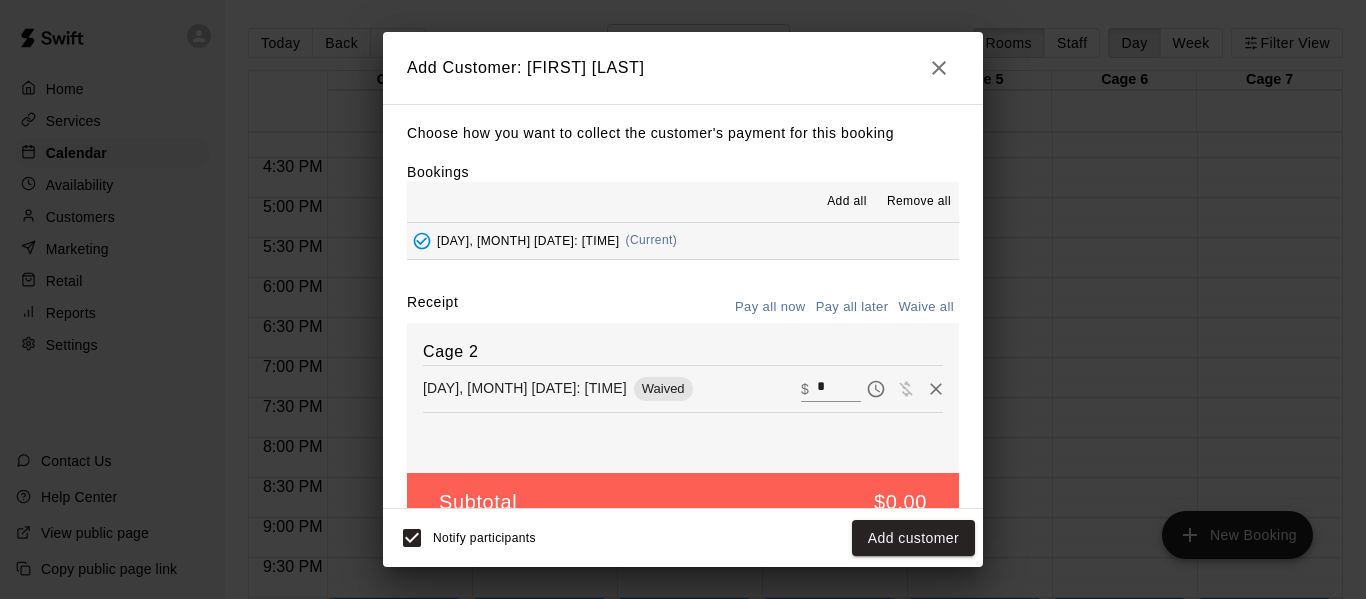 click on "*" at bounding box center (839, 388) 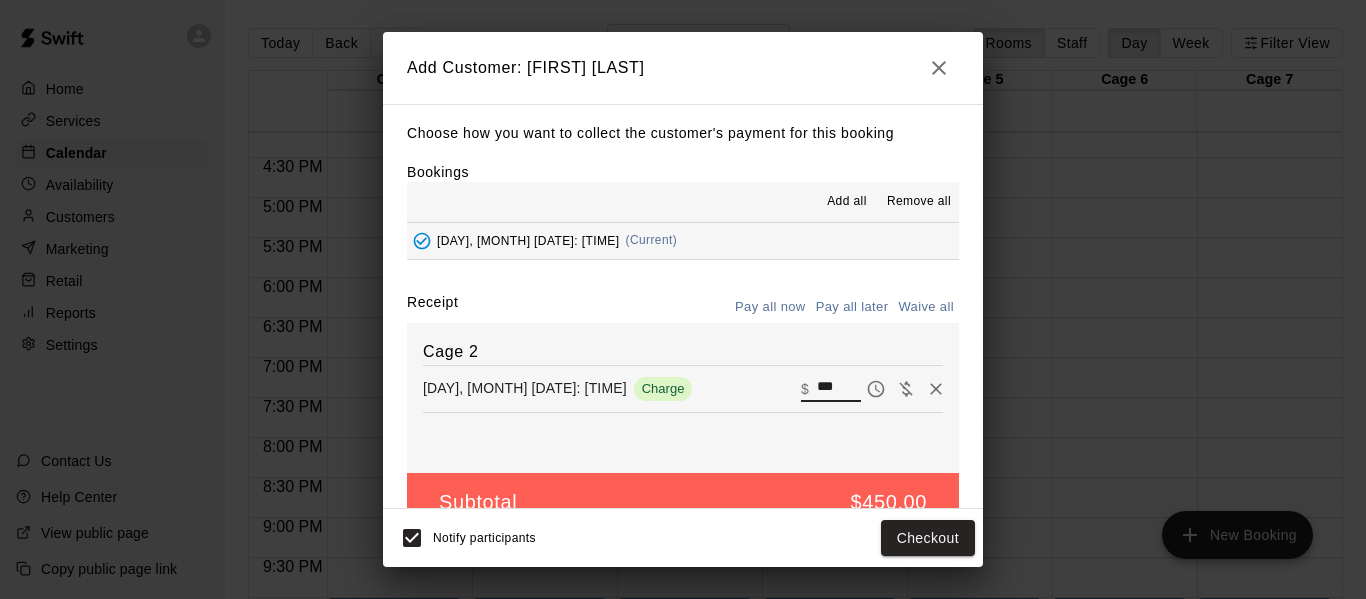 scroll, scrollTop: 40, scrollLeft: 0, axis: vertical 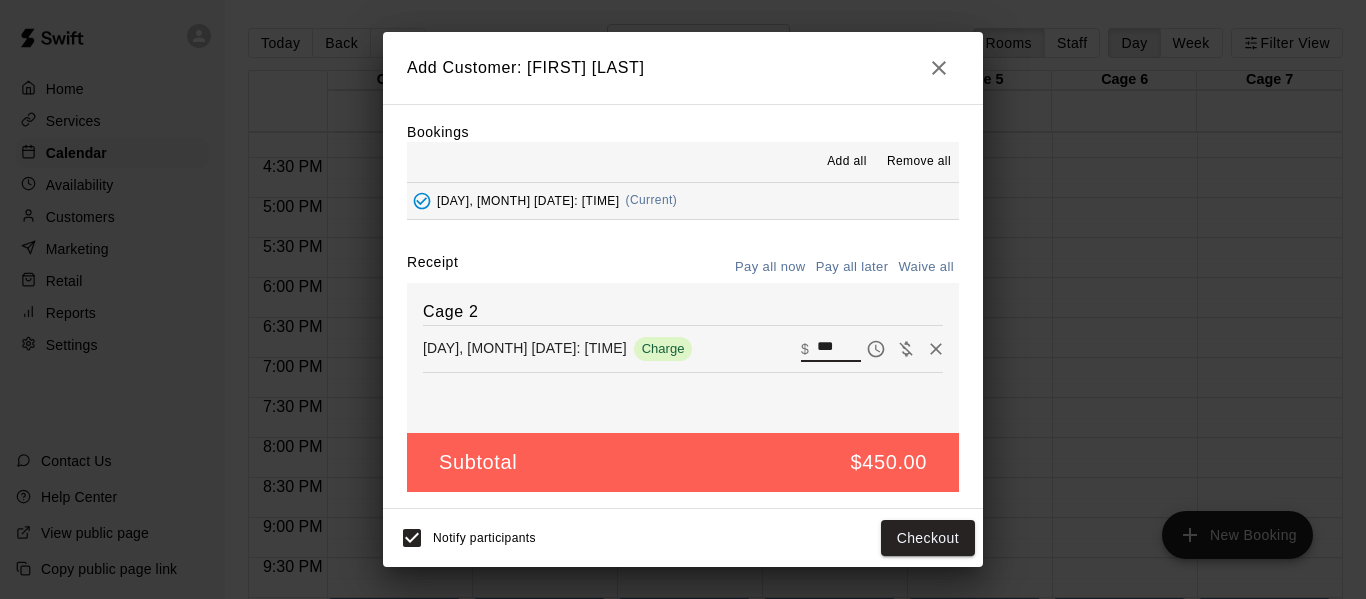 type on "***" 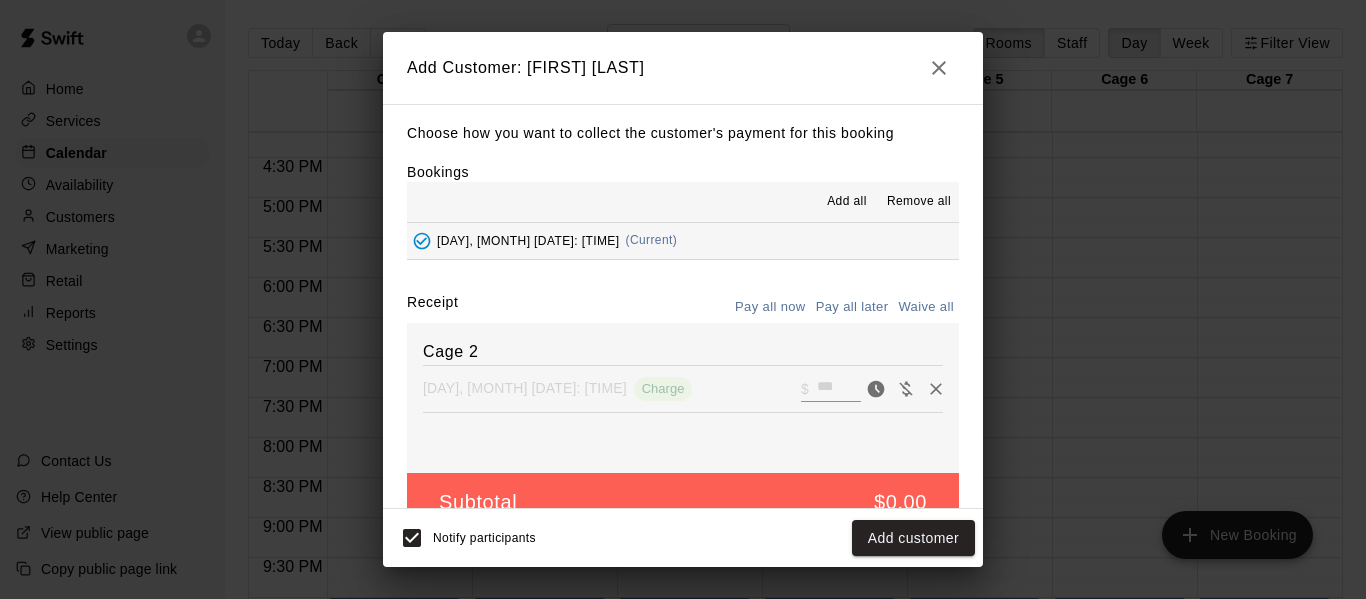 scroll, scrollTop: 5, scrollLeft: 0, axis: vertical 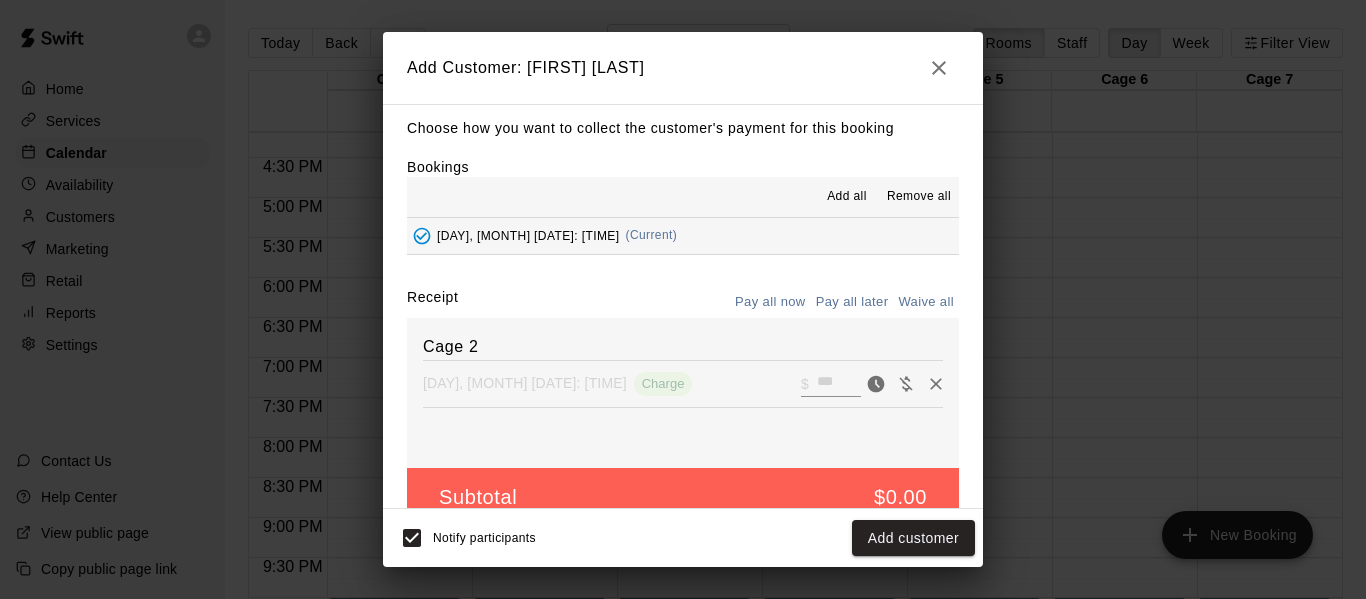 click on "[DAY], [MONTH] [DATE]: [TIME]" at bounding box center [528, 235] 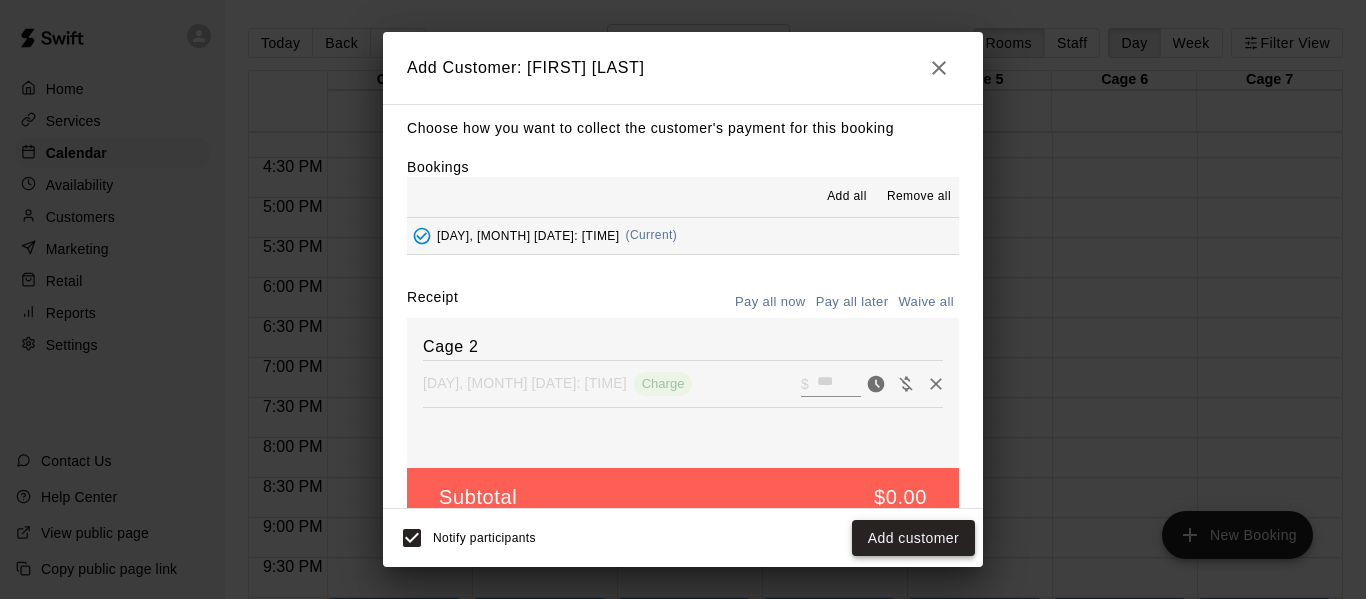 click on "Add customer" at bounding box center (913, 538) 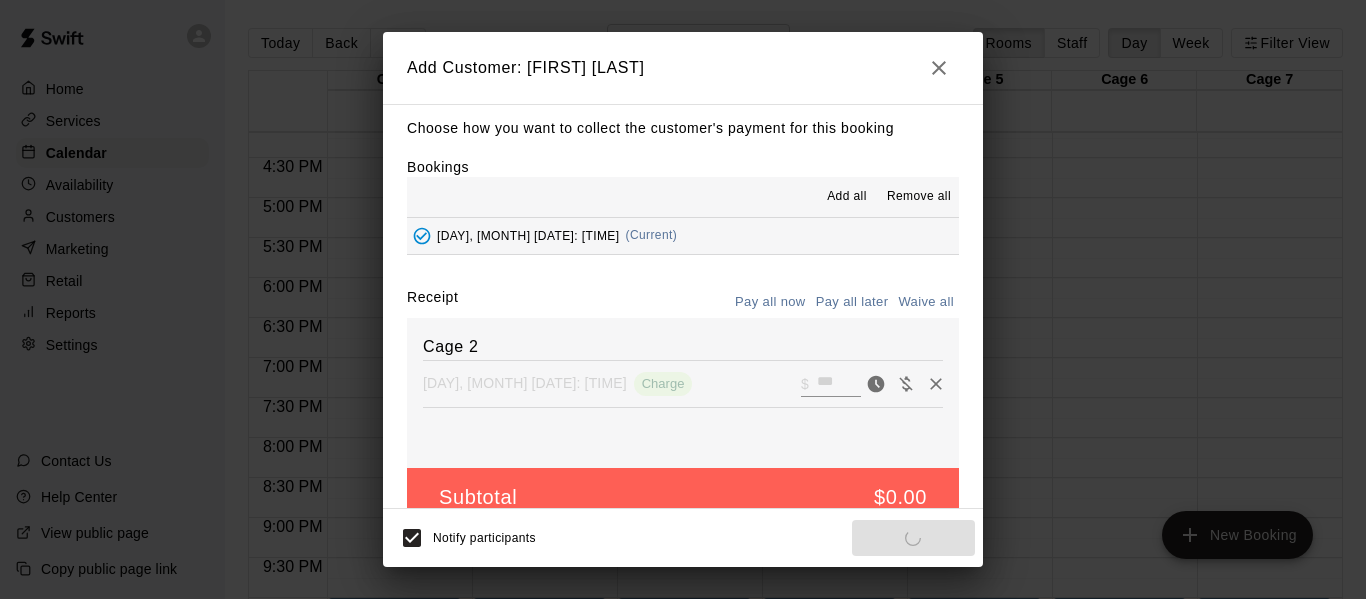 scroll, scrollTop: 0, scrollLeft: 0, axis: both 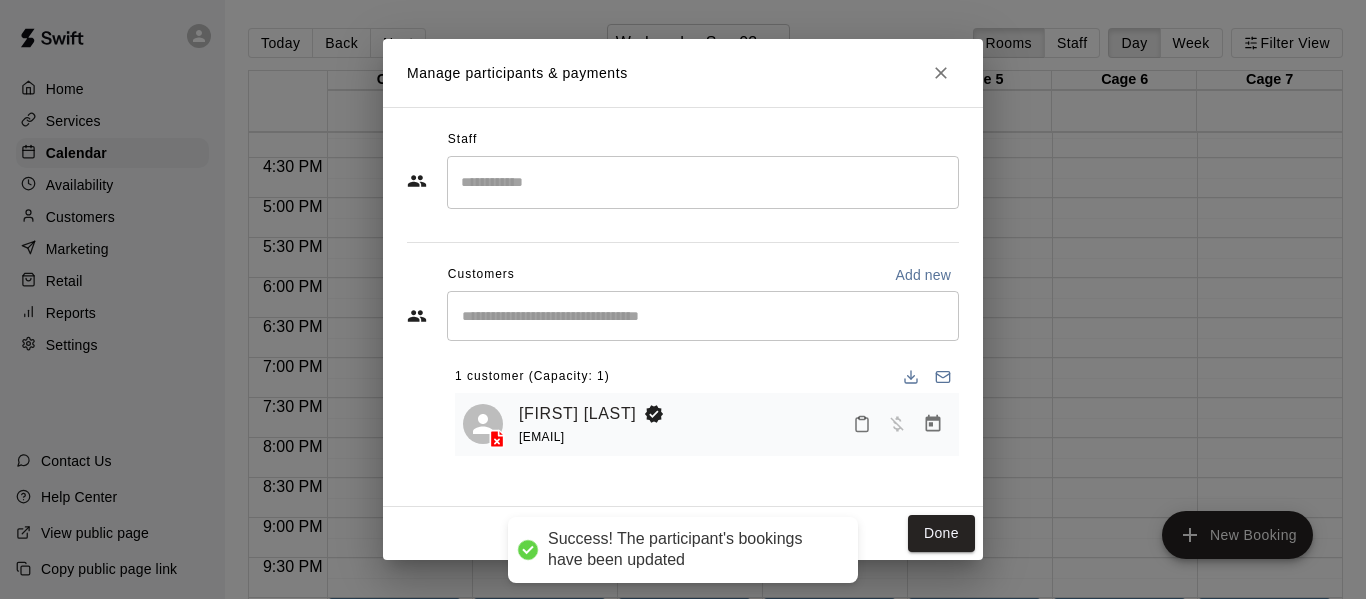 click on "Done" at bounding box center [941, 533] 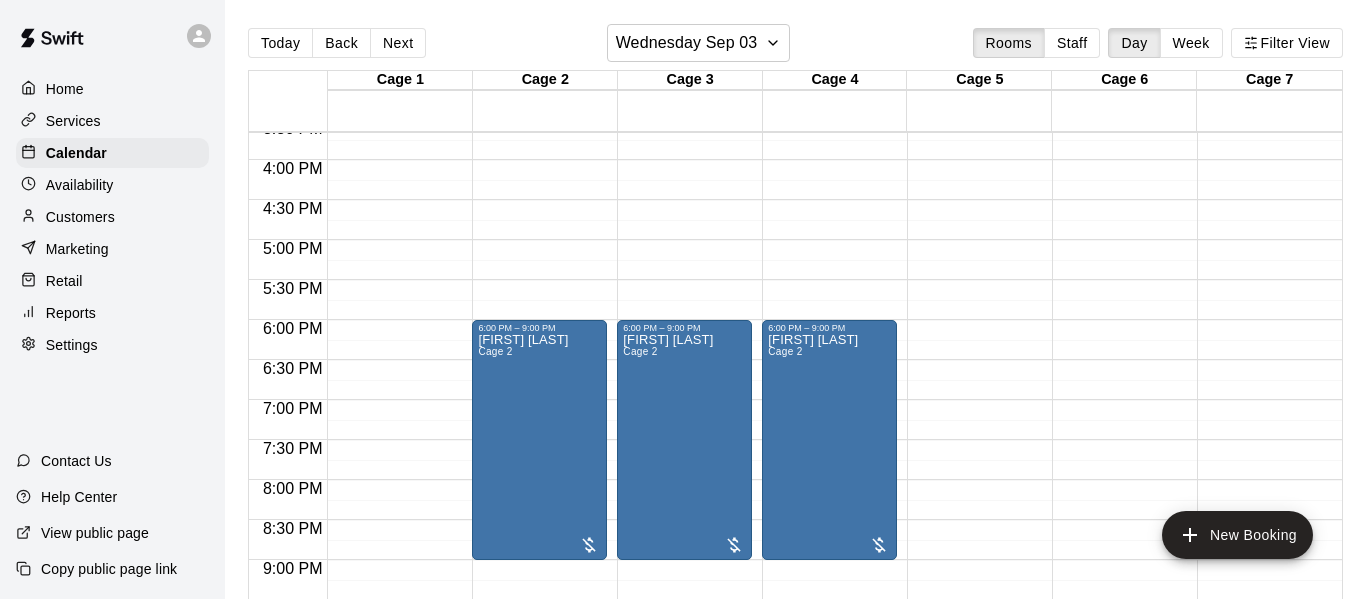 scroll, scrollTop: 1247, scrollLeft: 0, axis: vertical 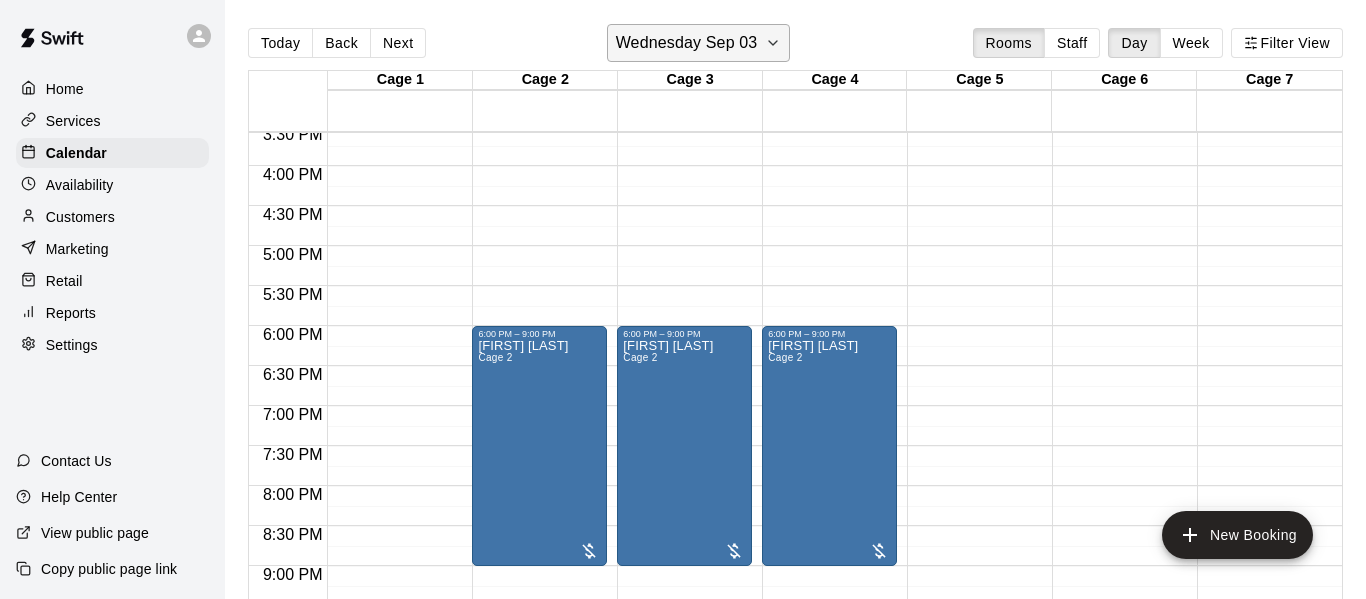 click on "Wednesday Sep 03" at bounding box center [687, 43] 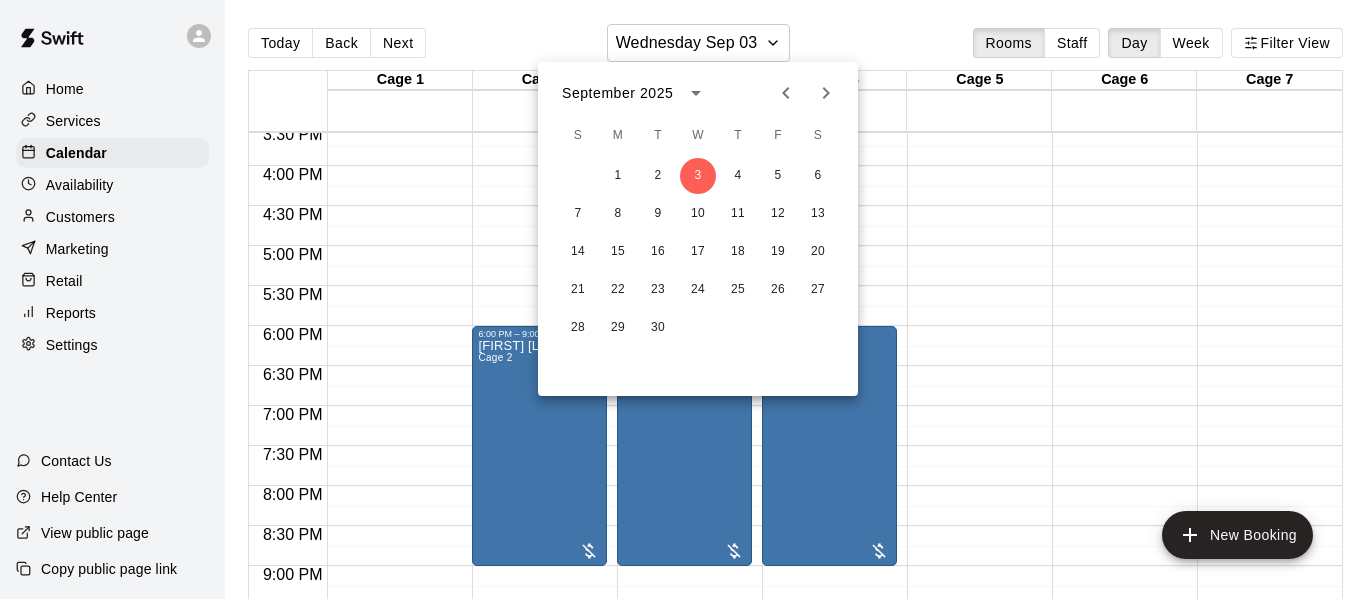 click 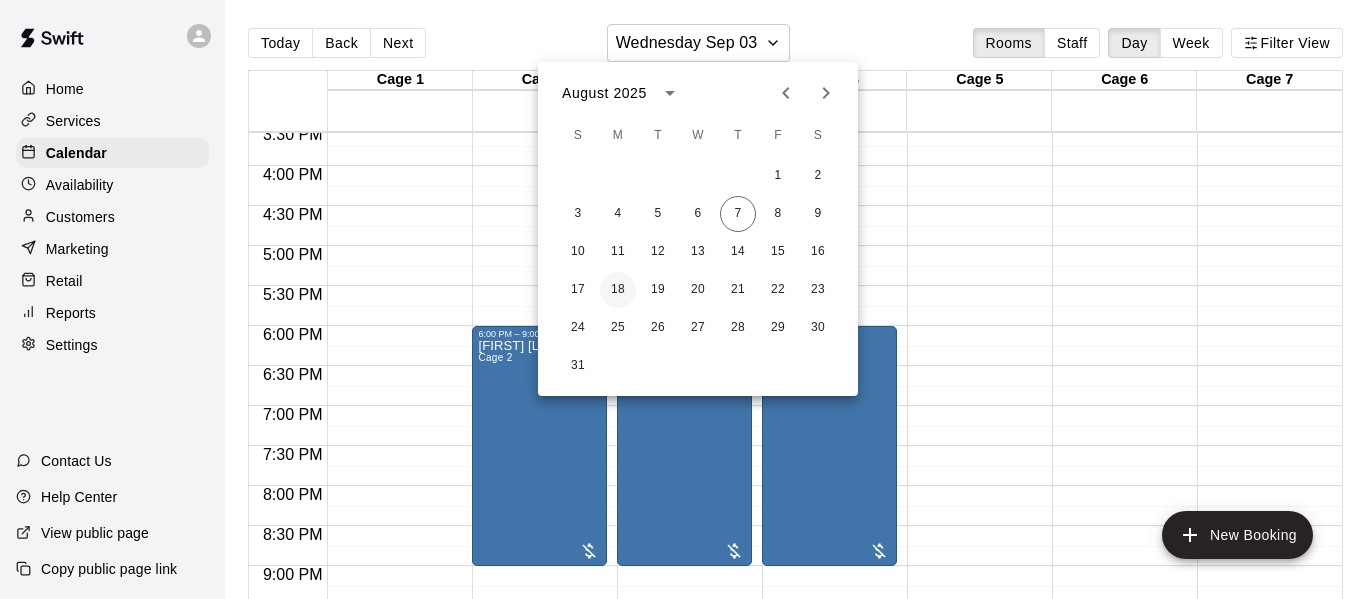 click on "18" at bounding box center [618, 290] 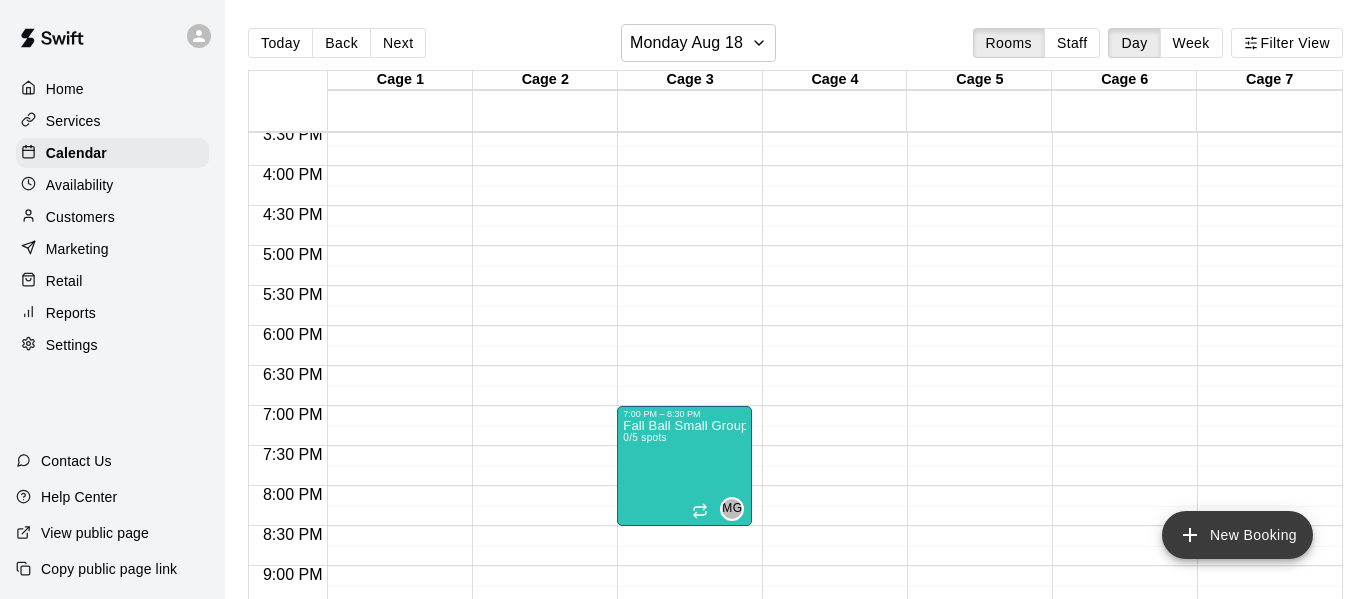 click on "New Booking" at bounding box center [1237, 535] 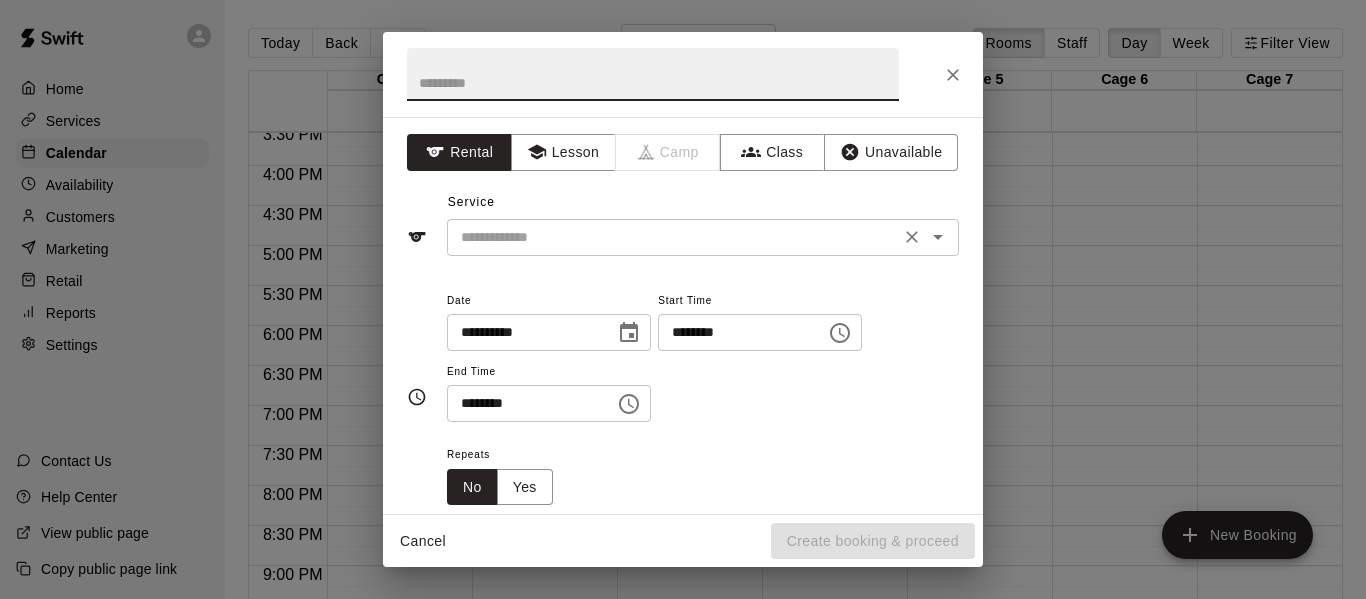 click on "​" at bounding box center [703, 237] 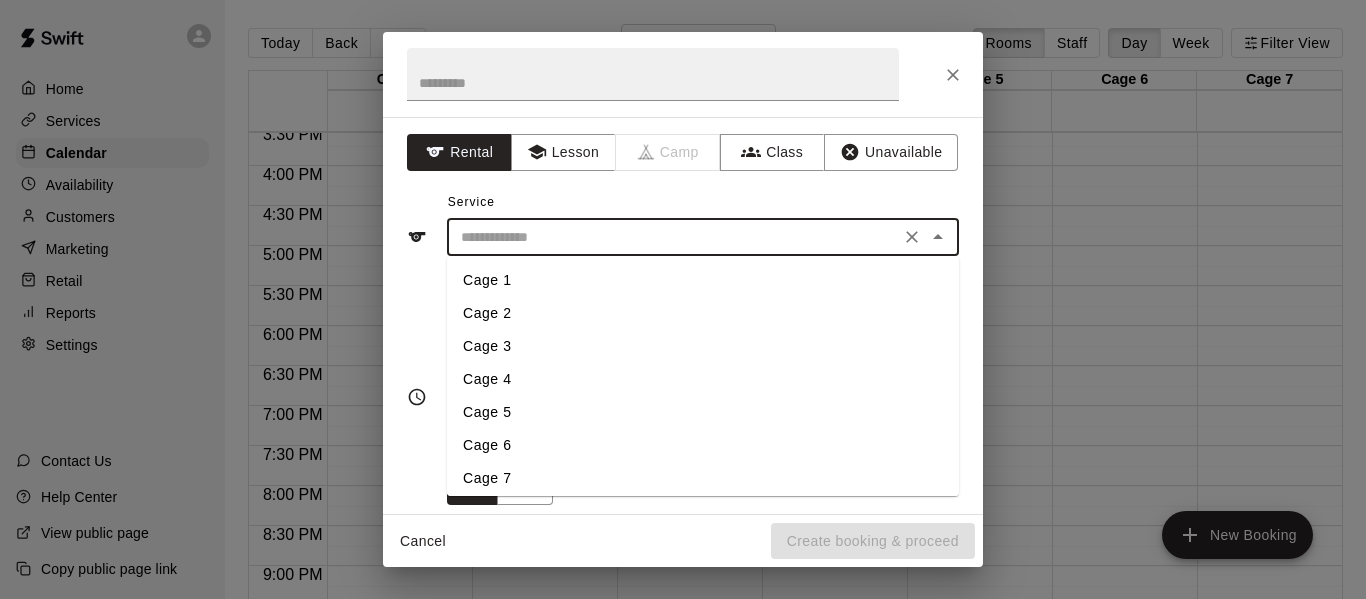 click on "Cage 6" at bounding box center [703, 445] 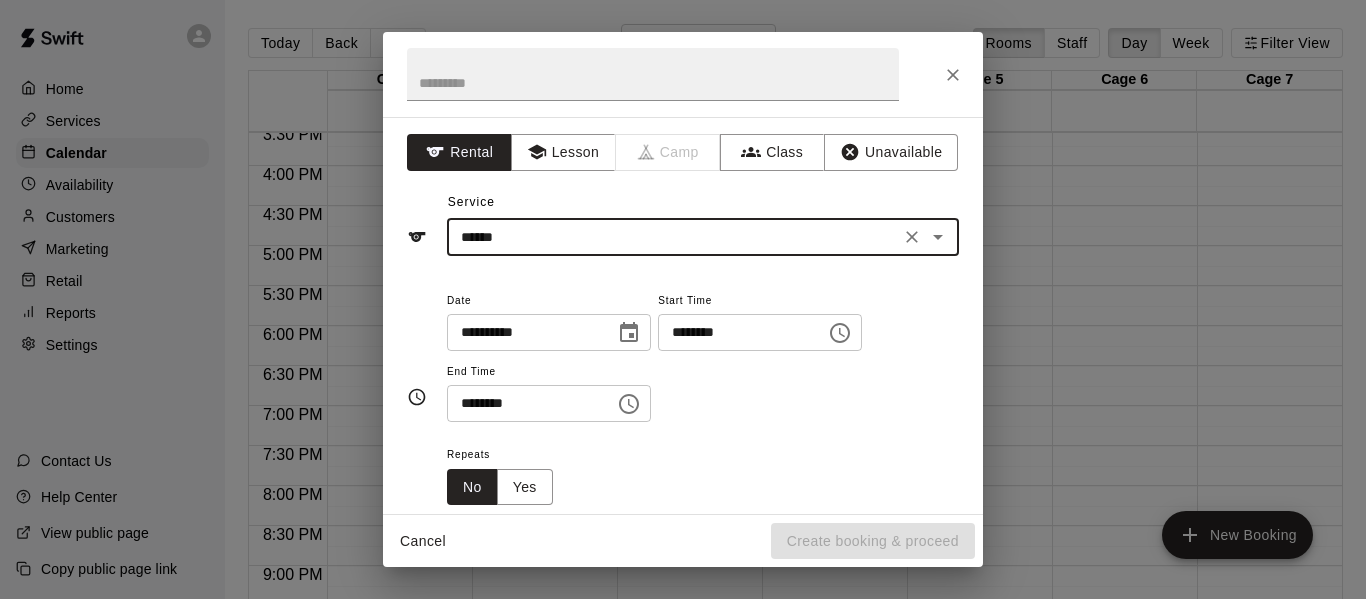 click on "********" at bounding box center [735, 332] 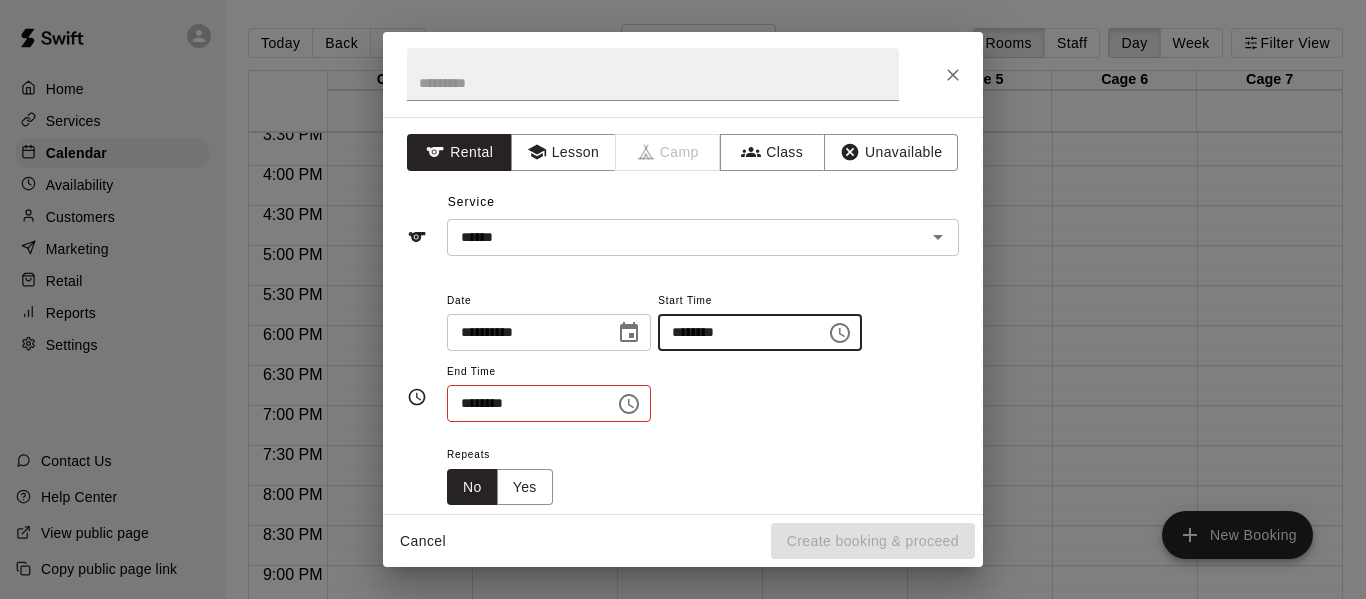 type on "********" 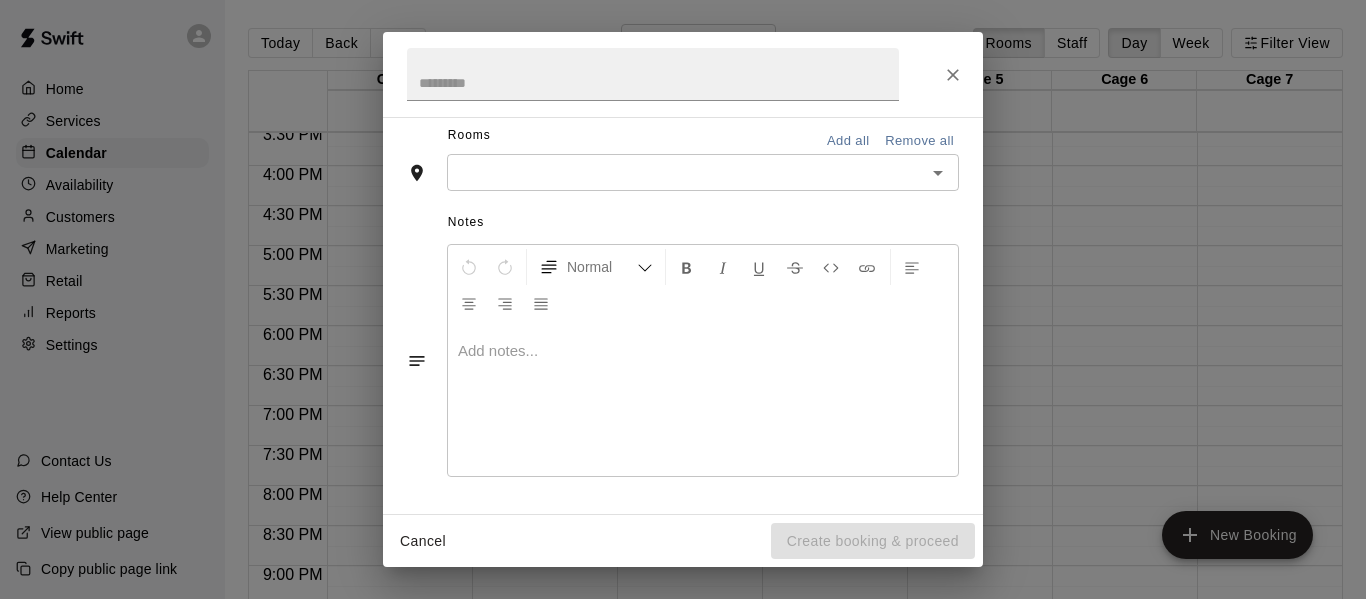 scroll, scrollTop: 430, scrollLeft: 0, axis: vertical 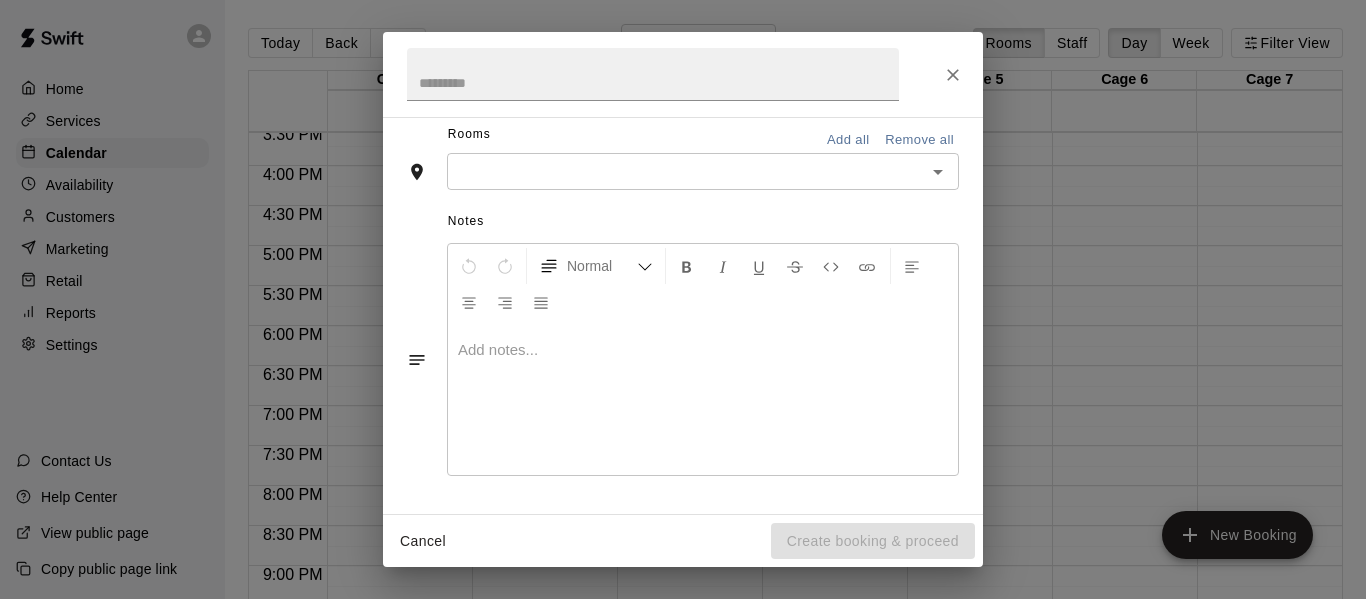 type on "********" 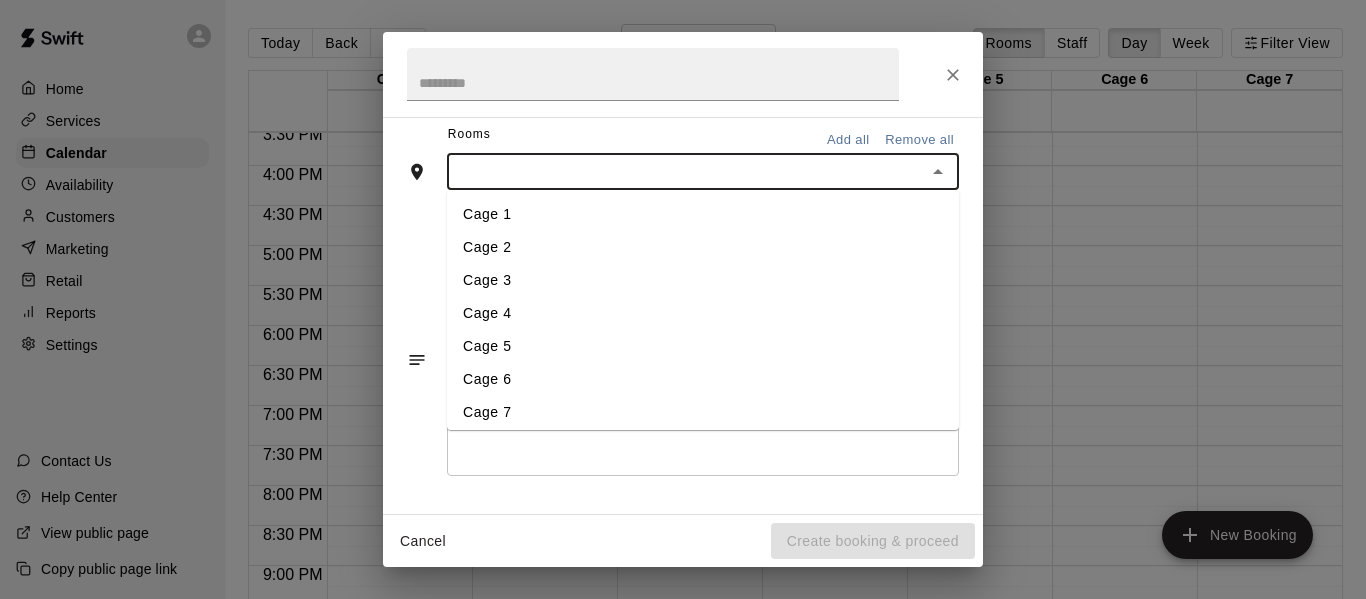 click on "Cage 3" at bounding box center (703, 280) 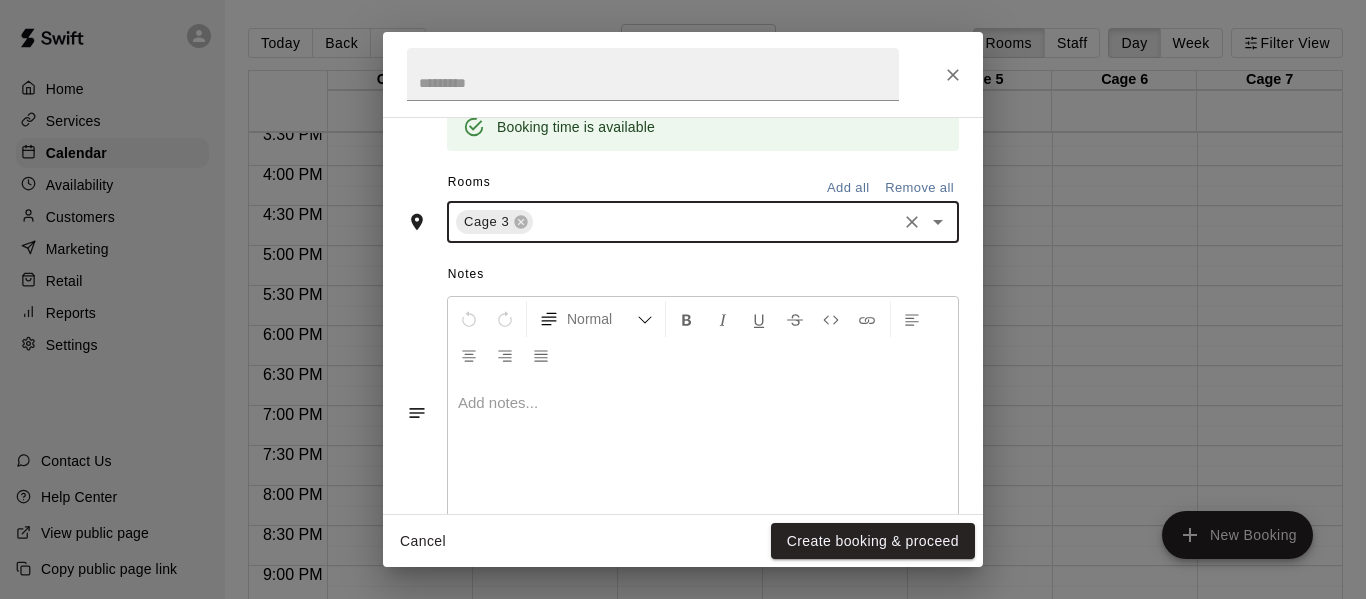 click at bounding box center [715, 222] 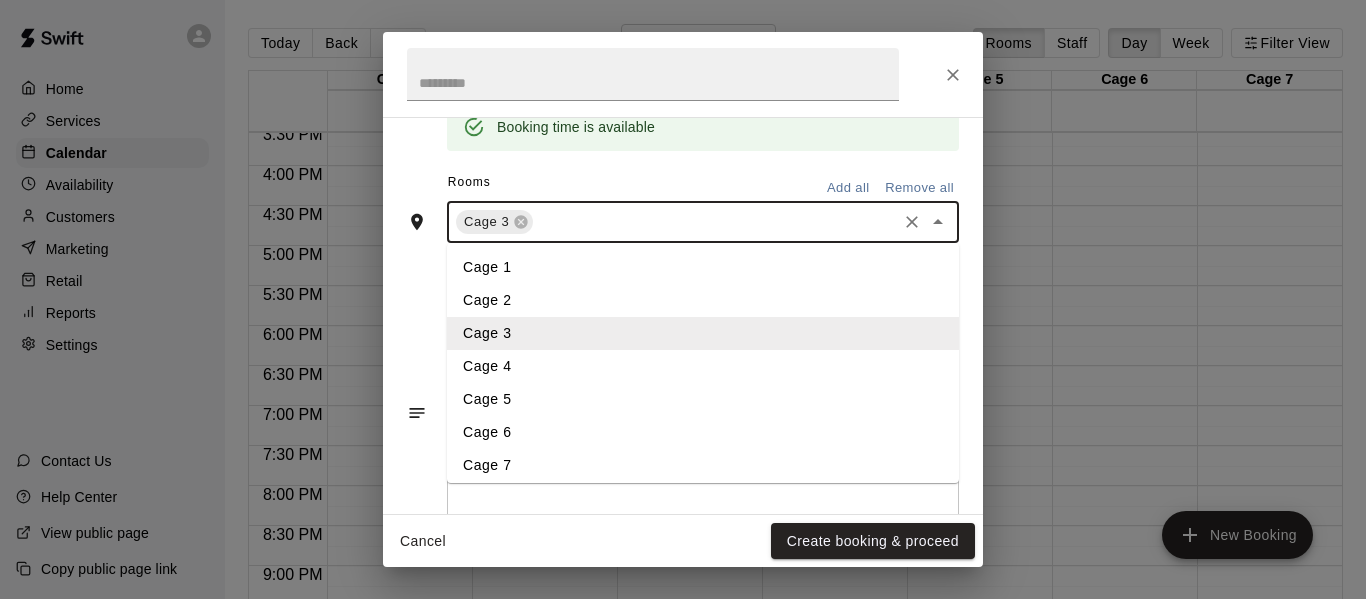 click on "Cage 4" at bounding box center (703, 366) 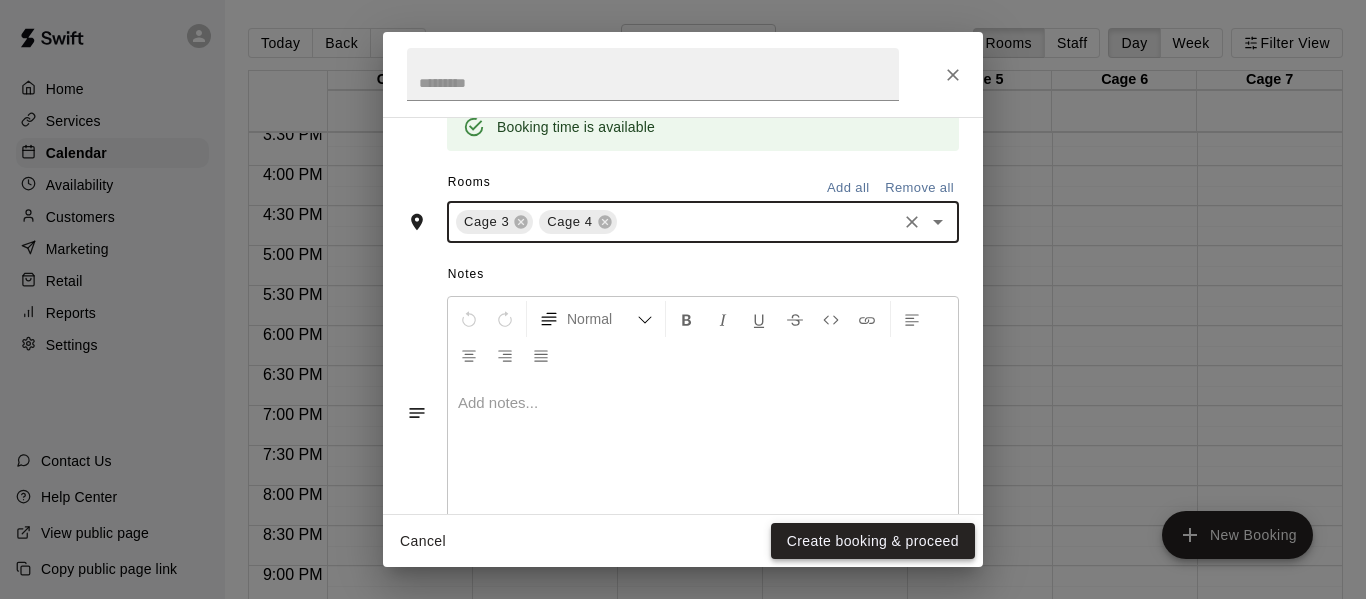 click on "Create booking & proceed" at bounding box center (873, 541) 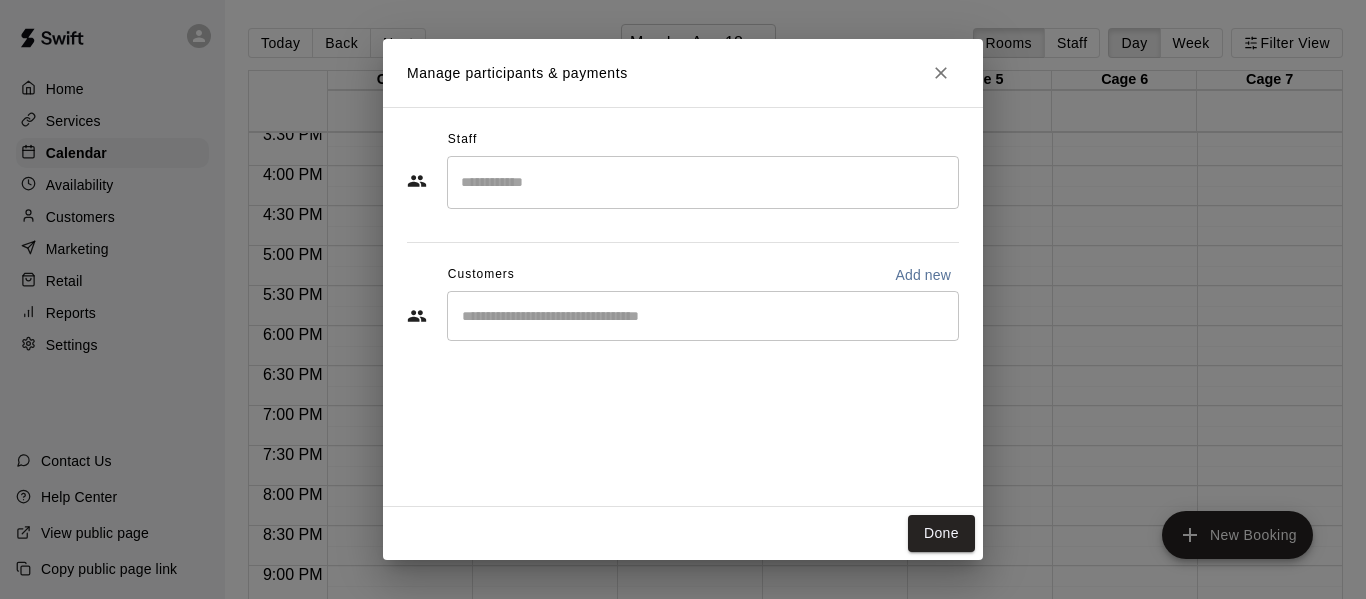click at bounding box center (703, 316) 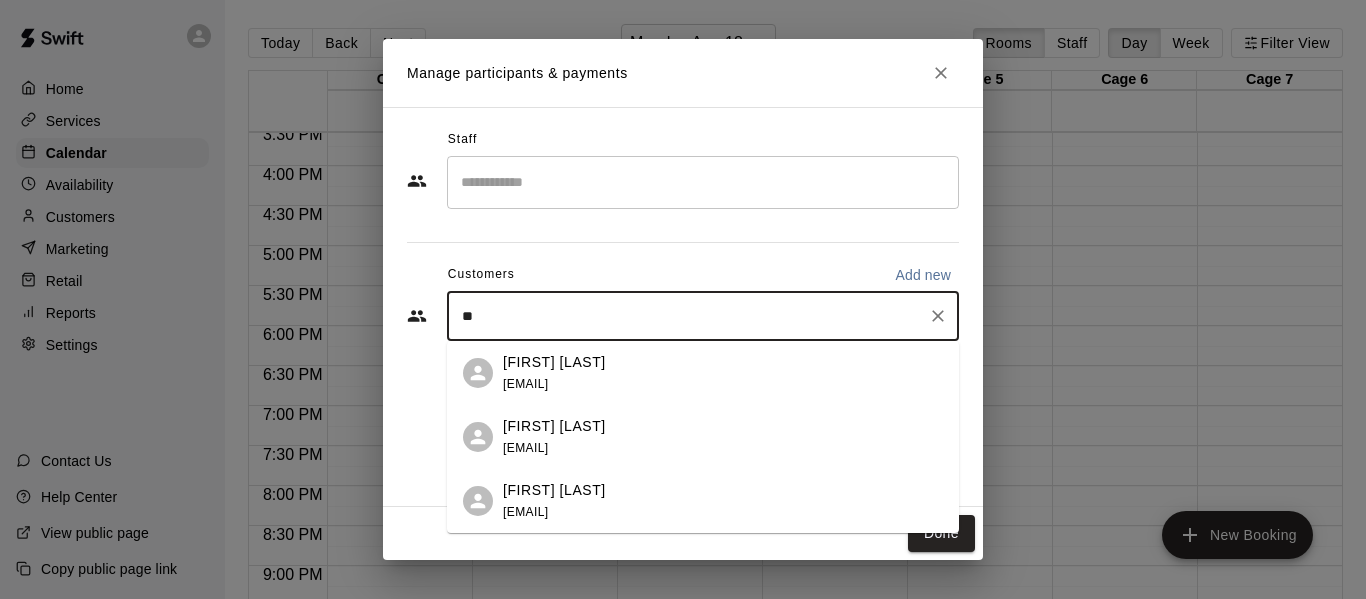 type on "*" 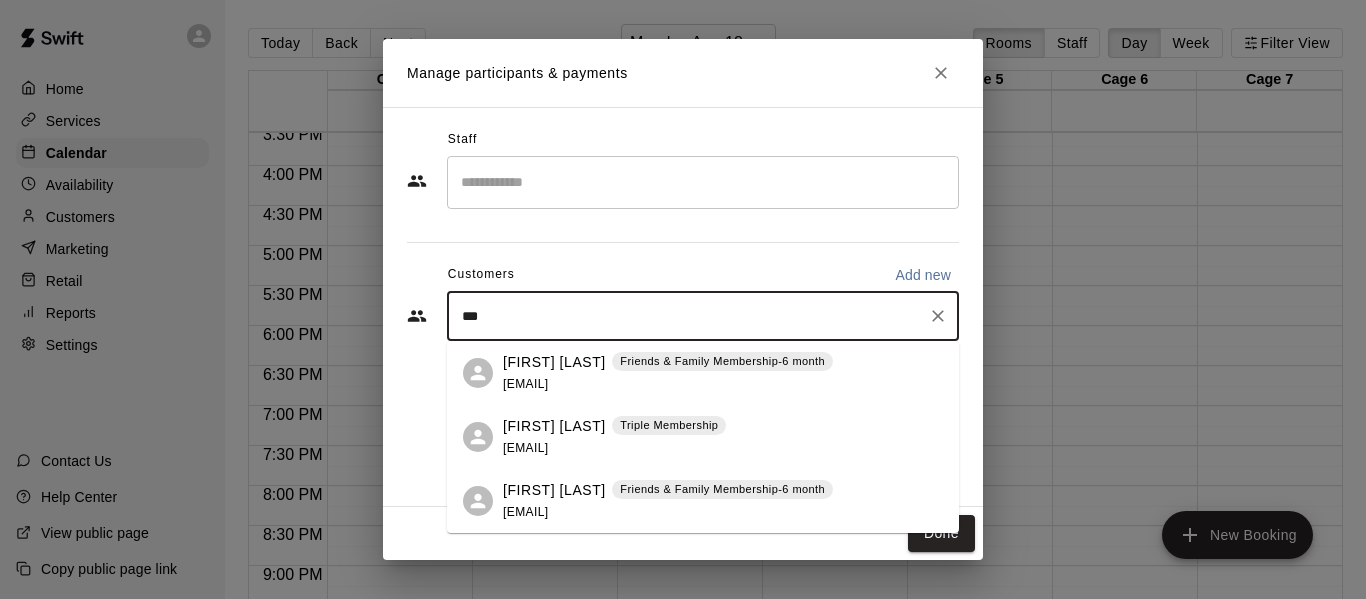type on "****" 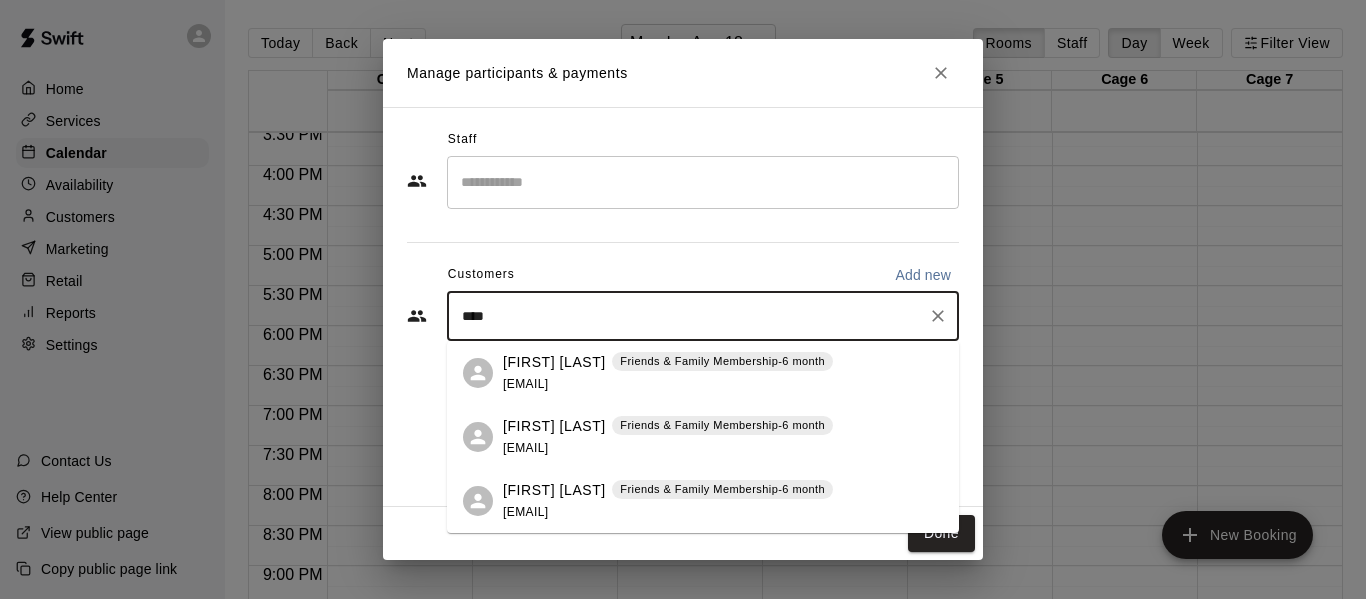click on "[EMAIL]" at bounding box center [525, 384] 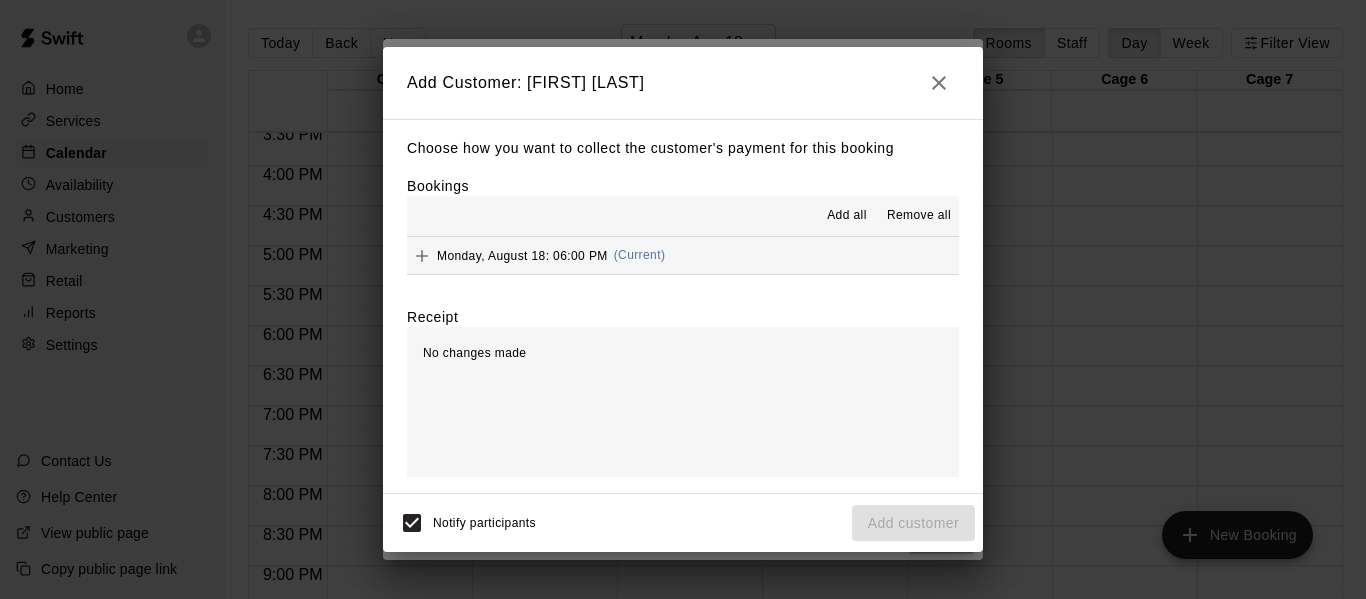 click on "Add all Remove all" at bounding box center [683, 216] 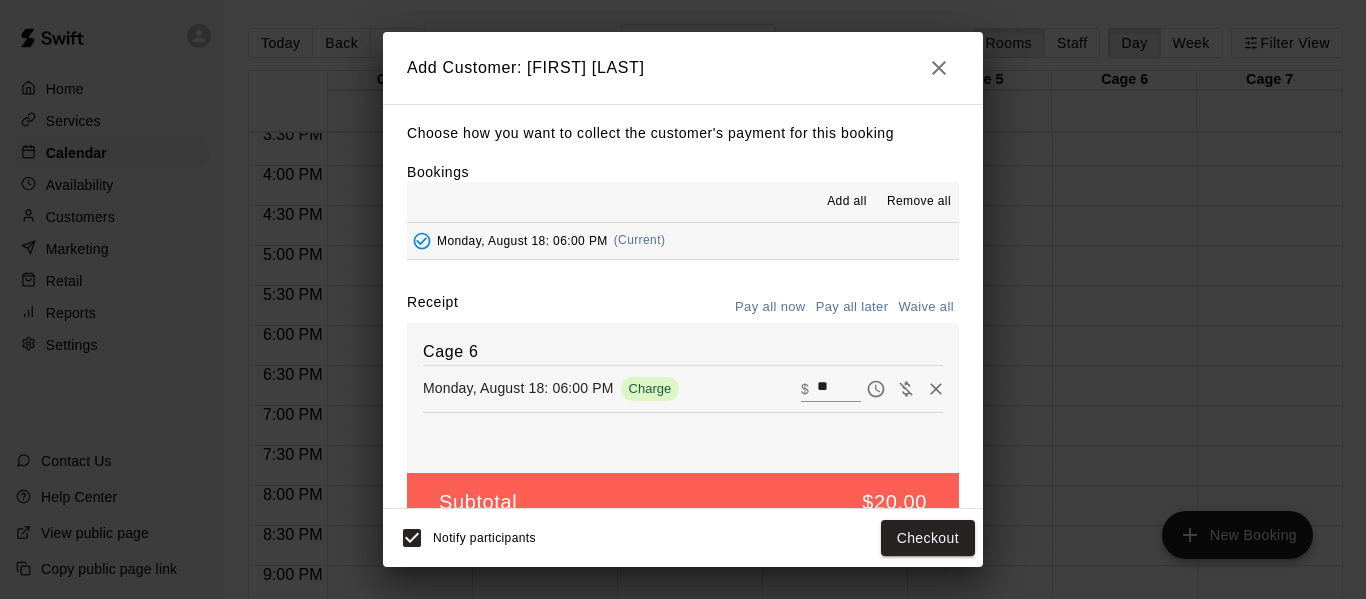 click on "**" at bounding box center (839, 388) 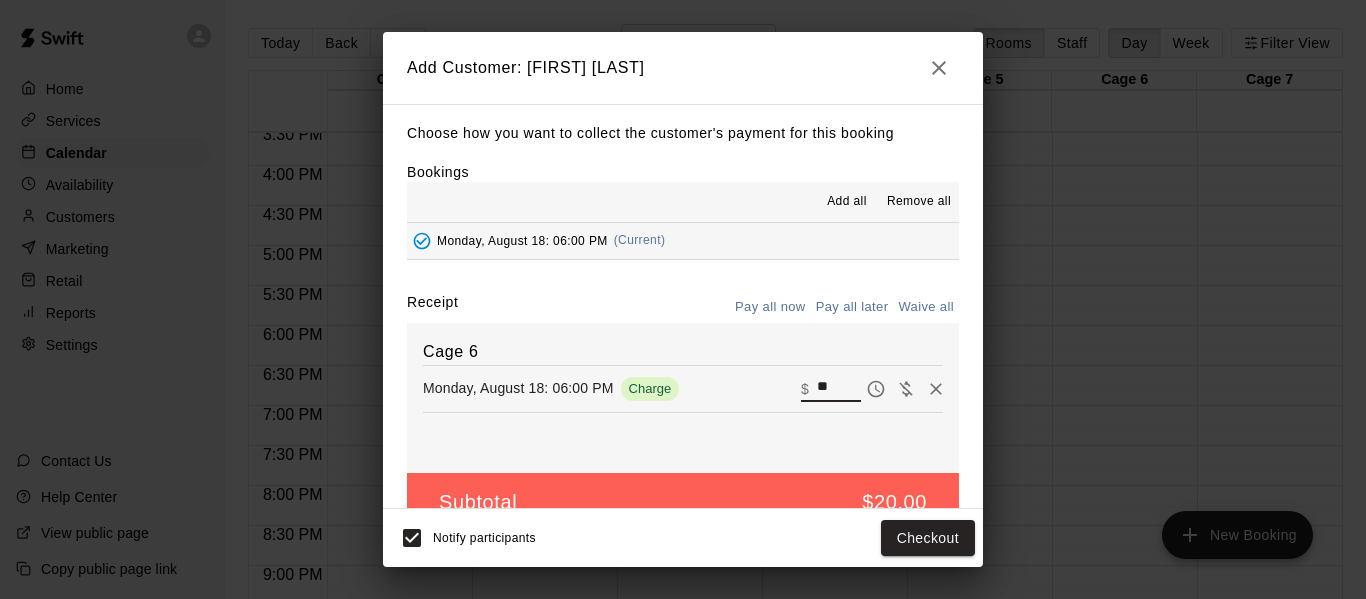 click on "**" at bounding box center (839, 388) 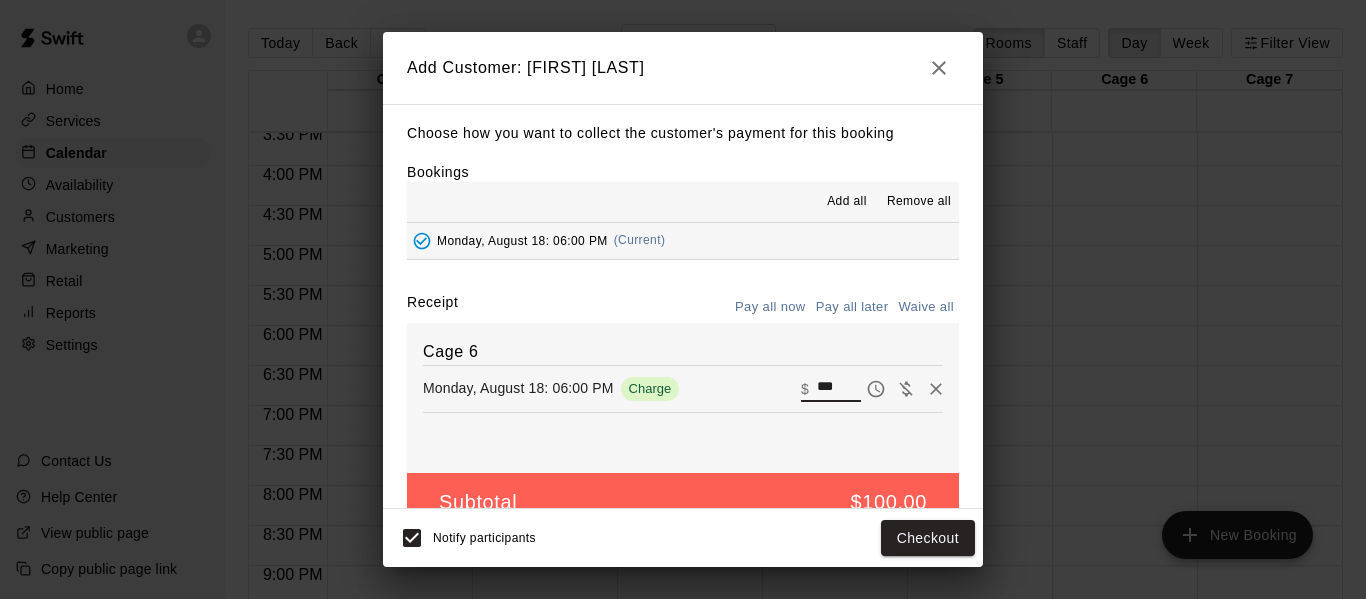 type on "***" 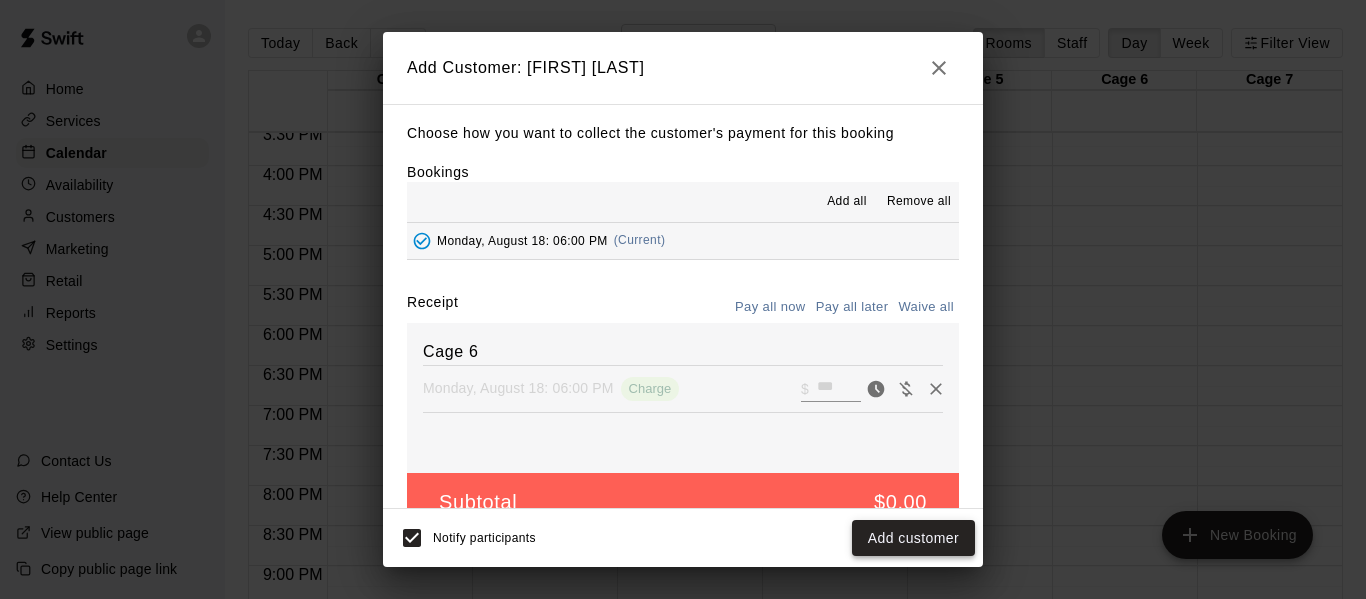 click on "Add customer" at bounding box center (913, 538) 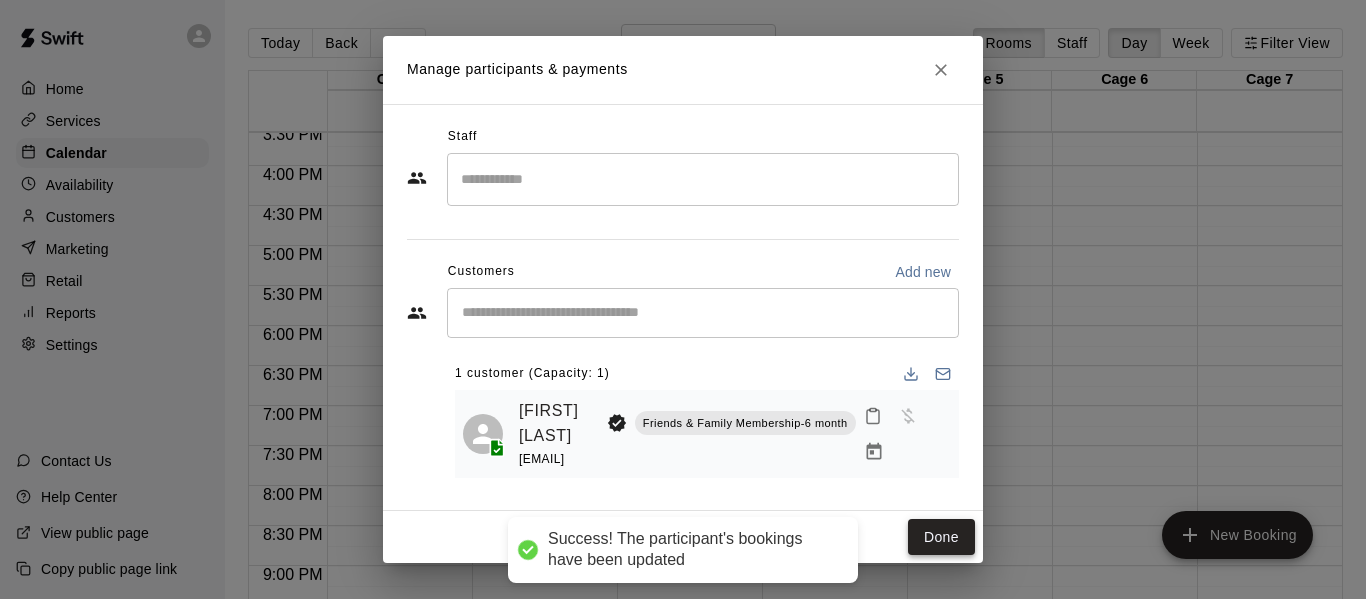 click on "Done" at bounding box center [941, 537] 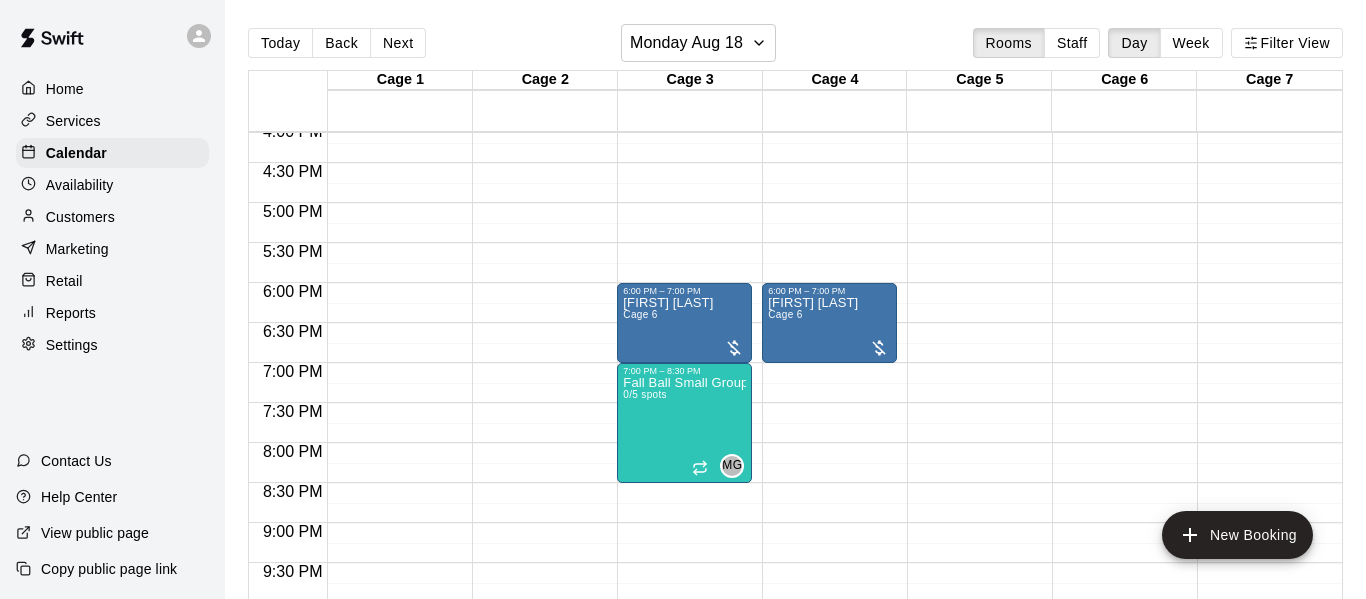 scroll, scrollTop: 1294, scrollLeft: 0, axis: vertical 